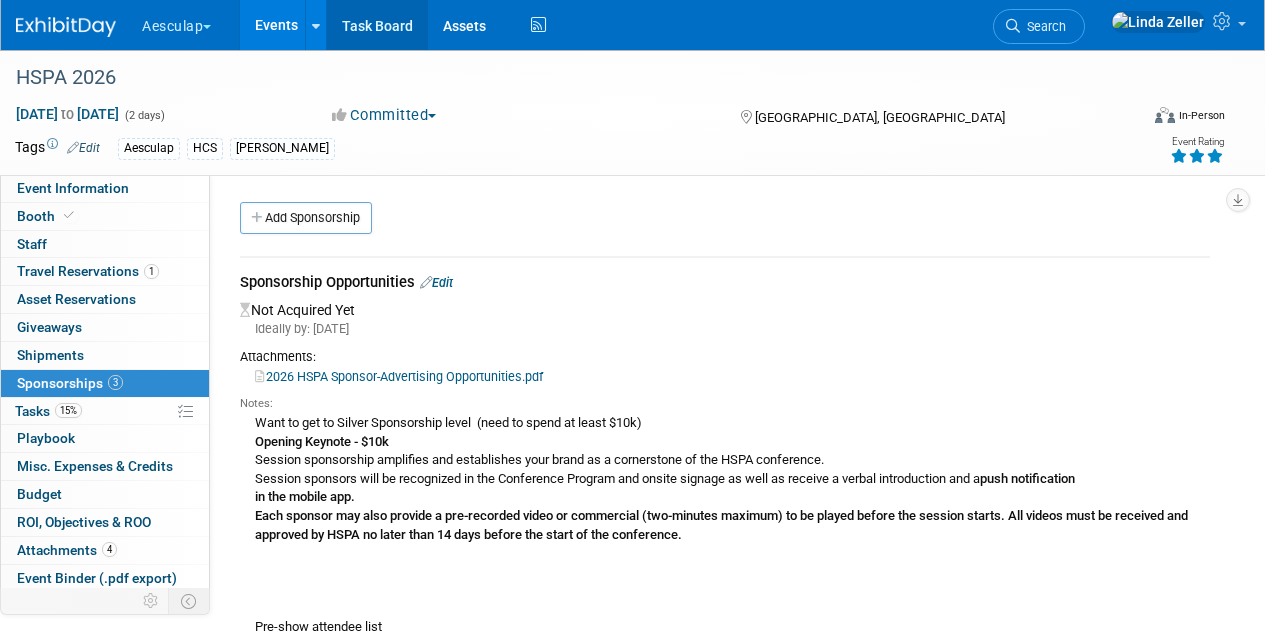 scroll, scrollTop: 802, scrollLeft: 0, axis: vertical 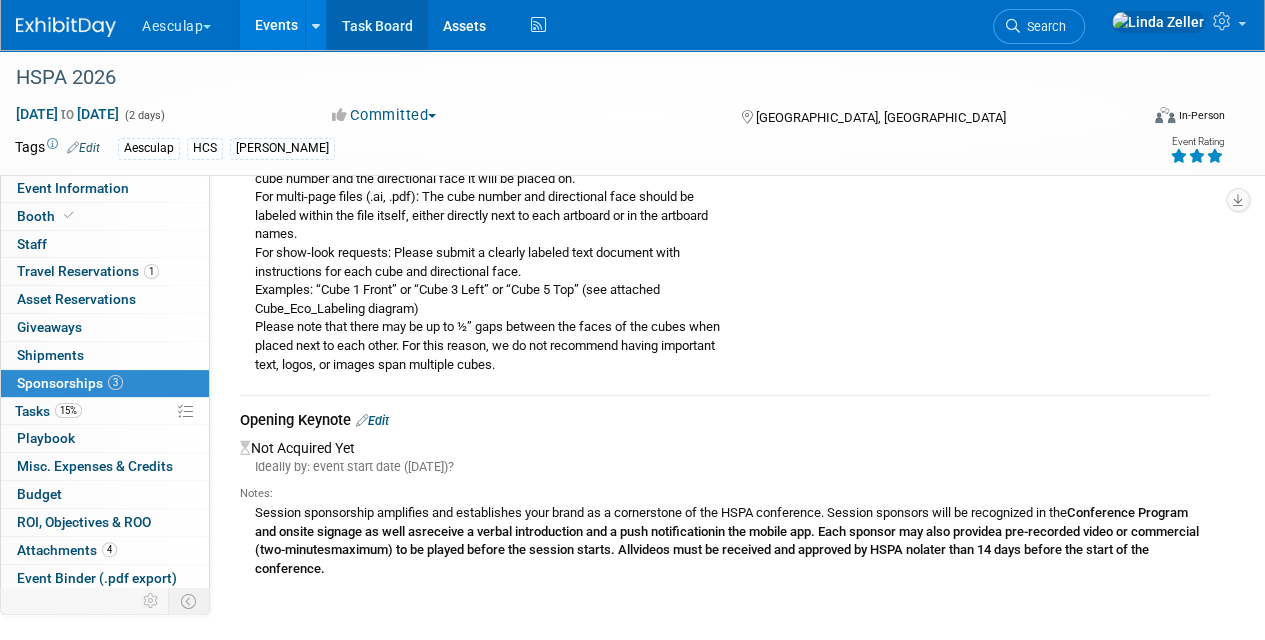 click on "Task Board" at bounding box center [377, 25] 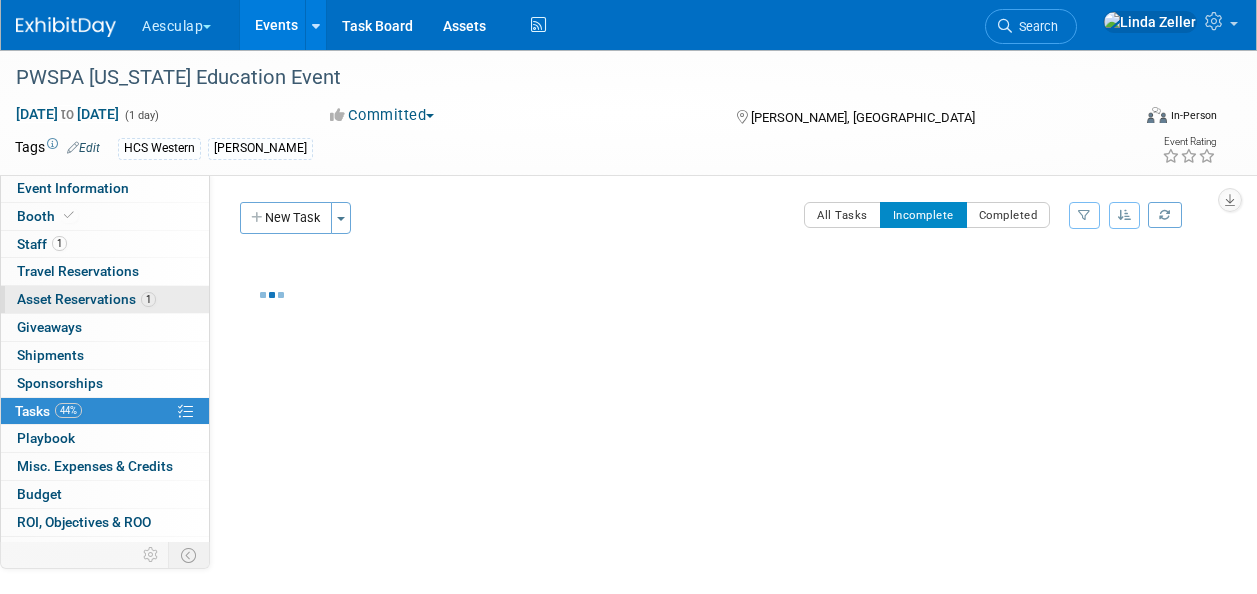 scroll, scrollTop: 0, scrollLeft: 0, axis: both 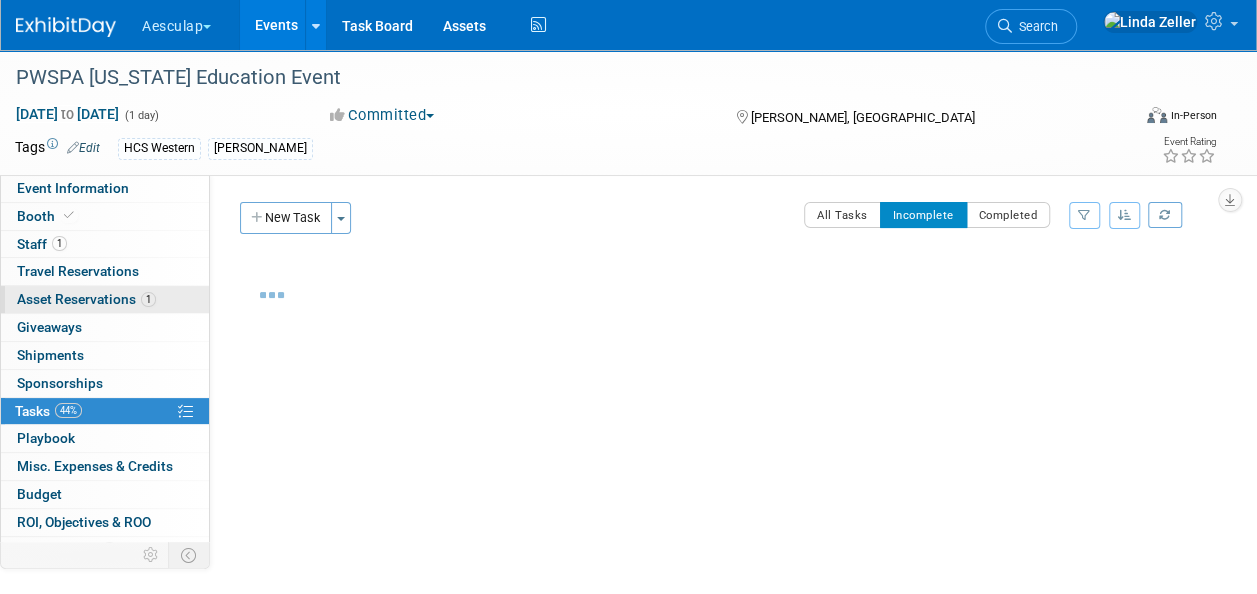 click on "Asset Reservations 1" at bounding box center [86, 299] 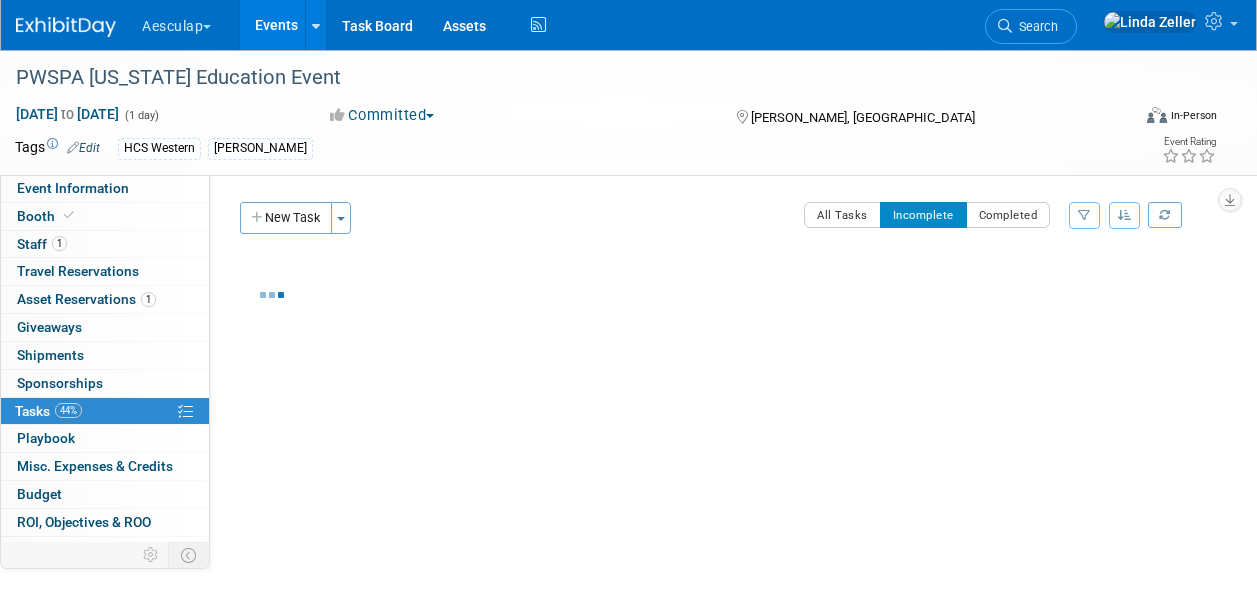 scroll, scrollTop: 0, scrollLeft: 0, axis: both 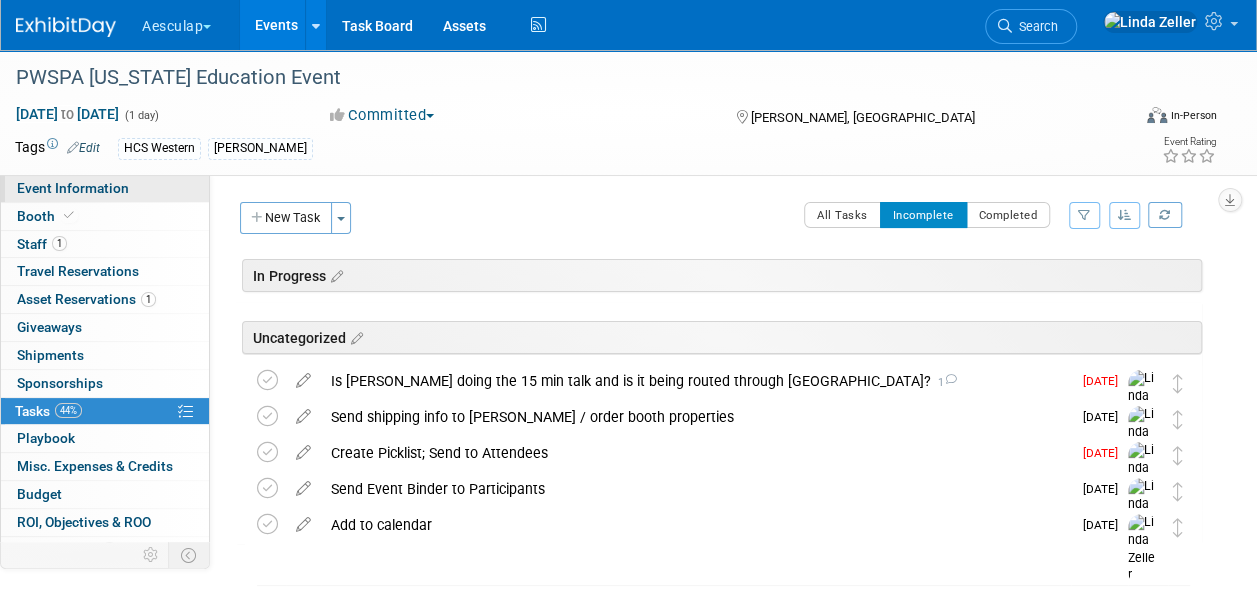click on "Event Information" at bounding box center (73, 188) 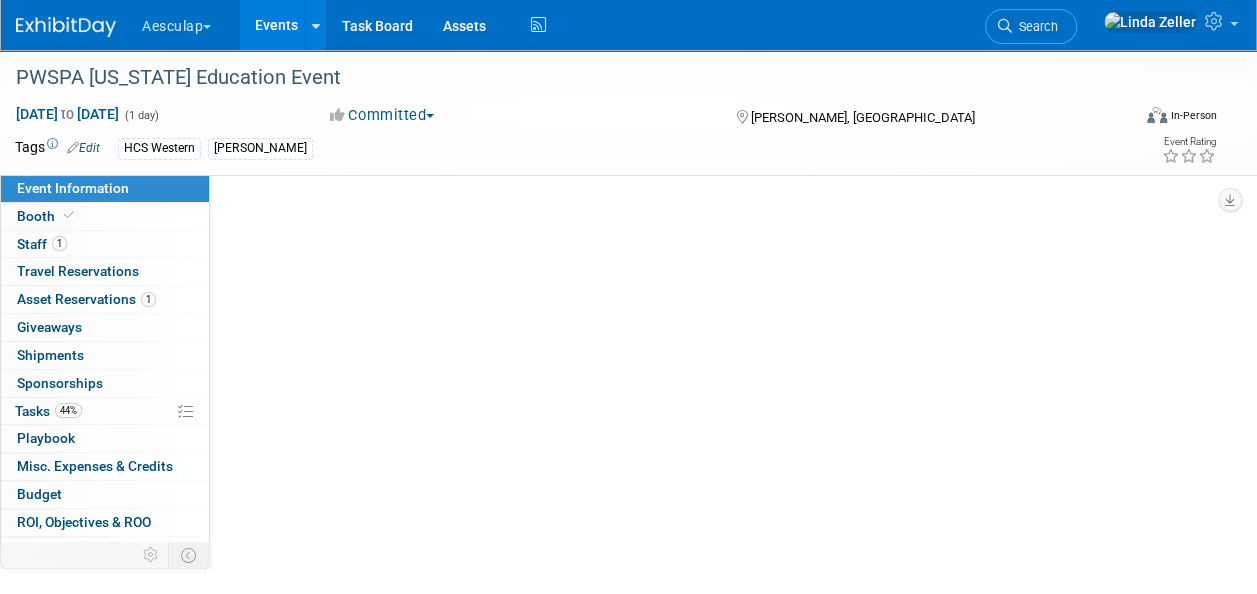 select on "Approved by Compliance" 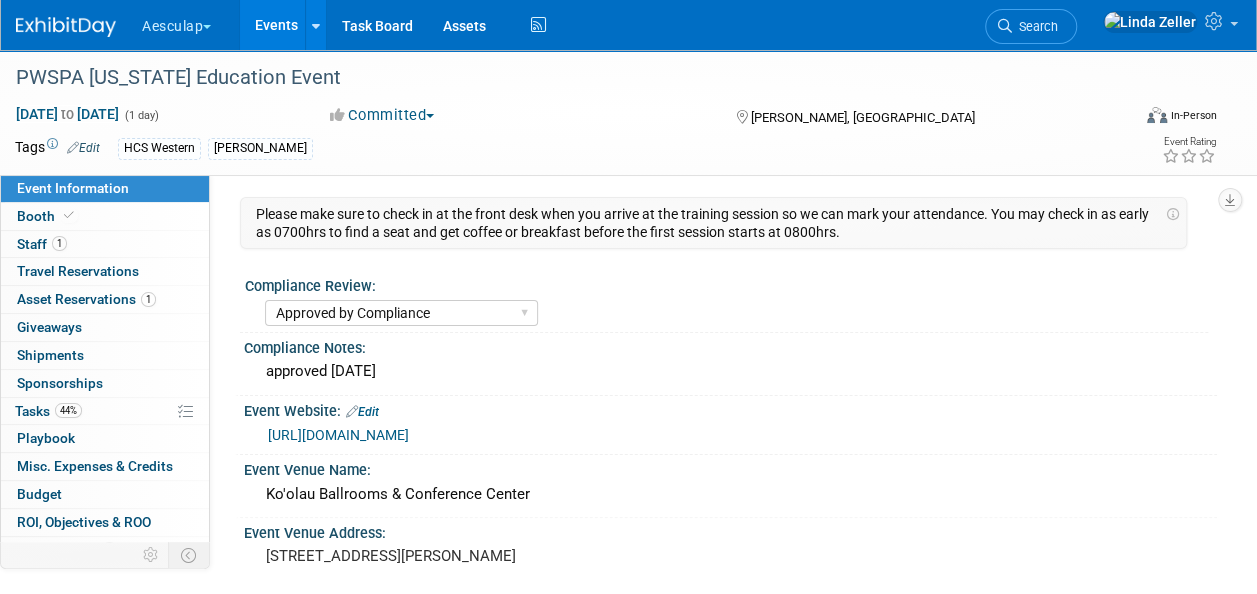 click on "Event Information" at bounding box center [73, 188] 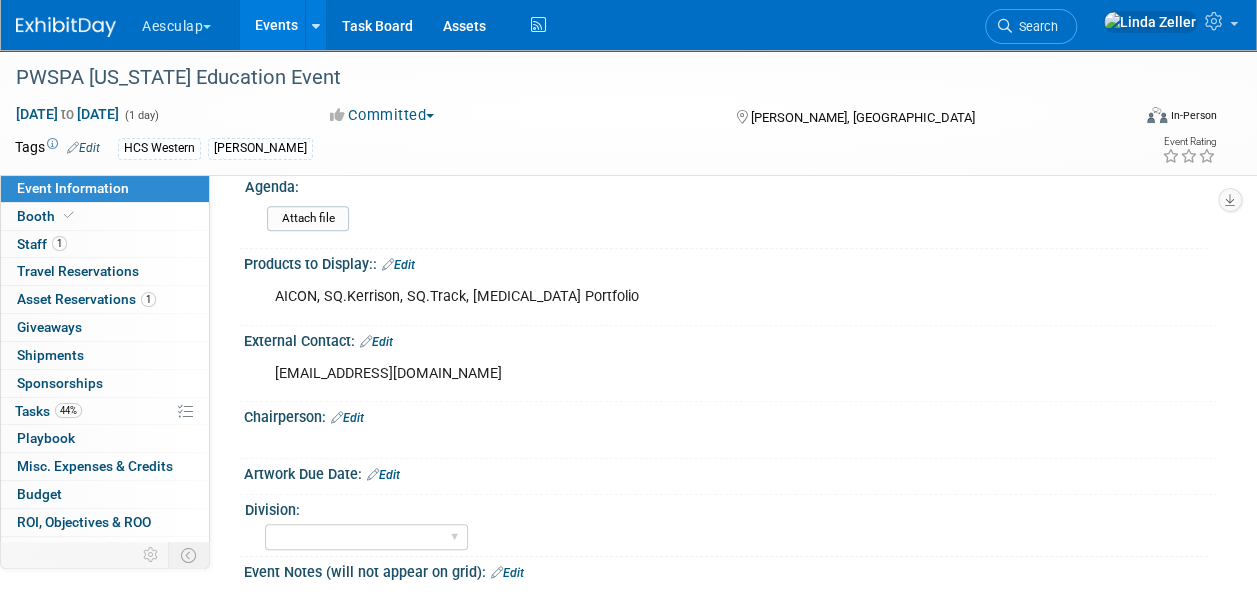 scroll, scrollTop: 700, scrollLeft: 0, axis: vertical 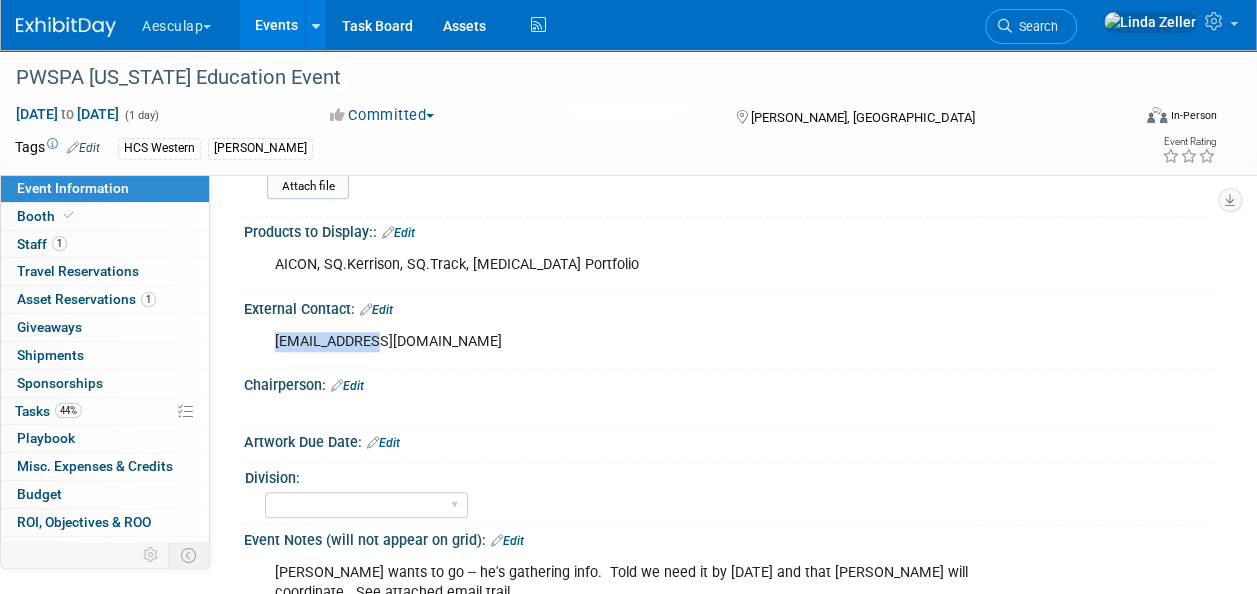 drag, startPoint x: 387, startPoint y: 337, endPoint x: 270, endPoint y: 322, distance: 117.95762 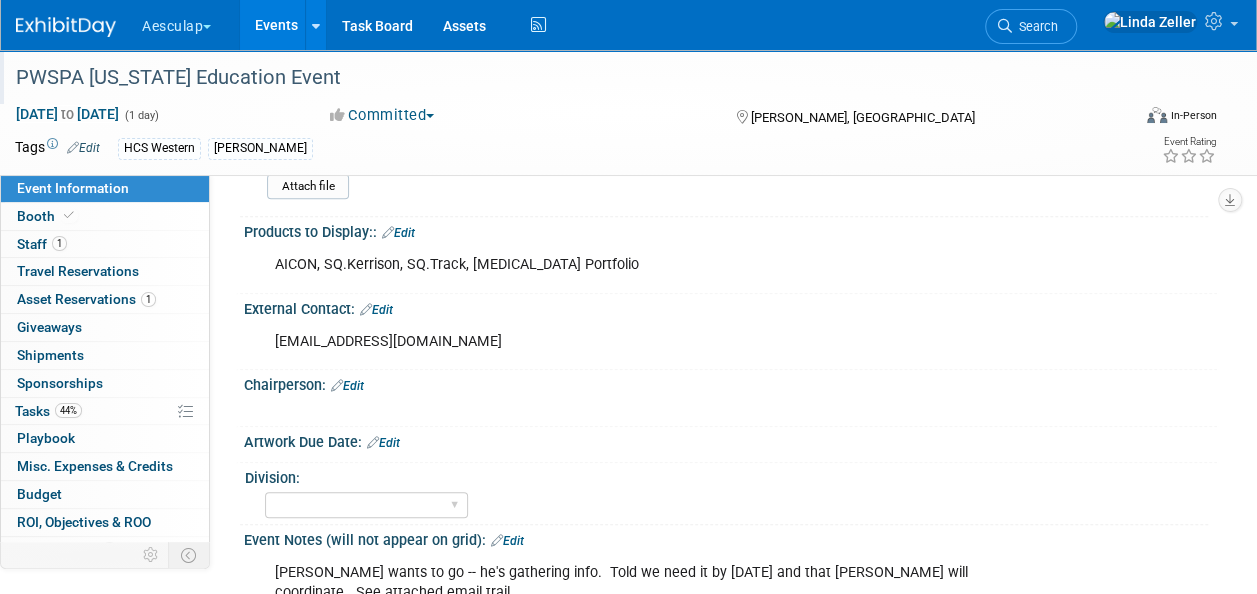 click on "PWSPA Hawaii Education Event" at bounding box center [561, 78] 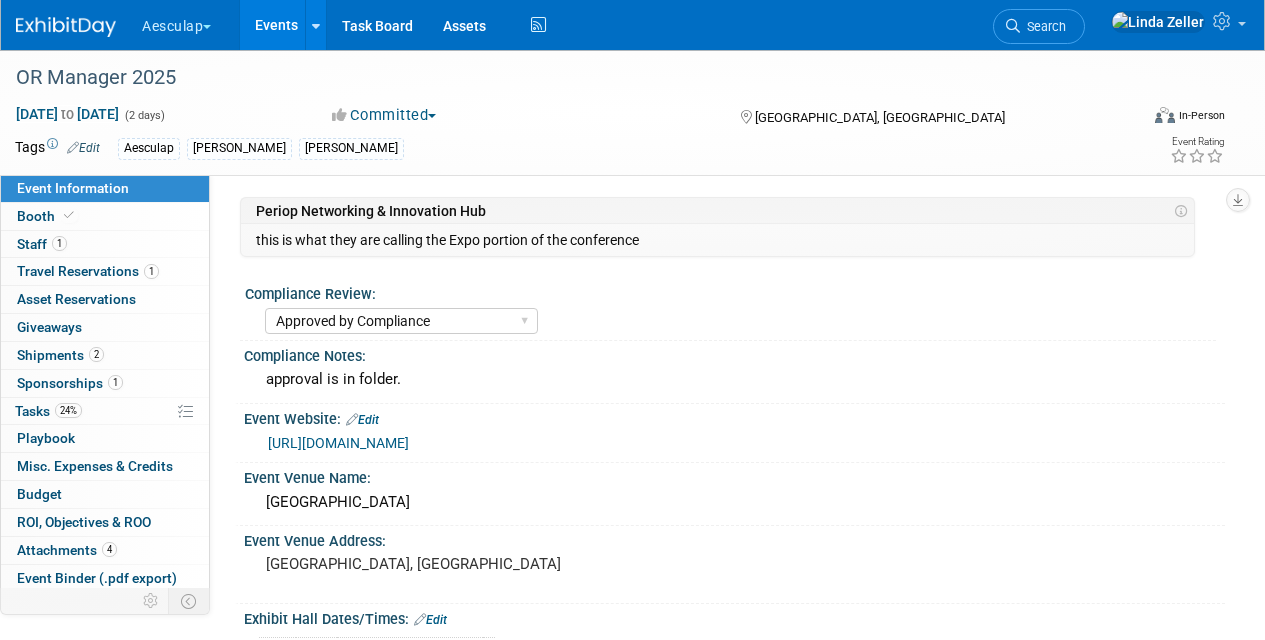 select on "Approved by Compliance" 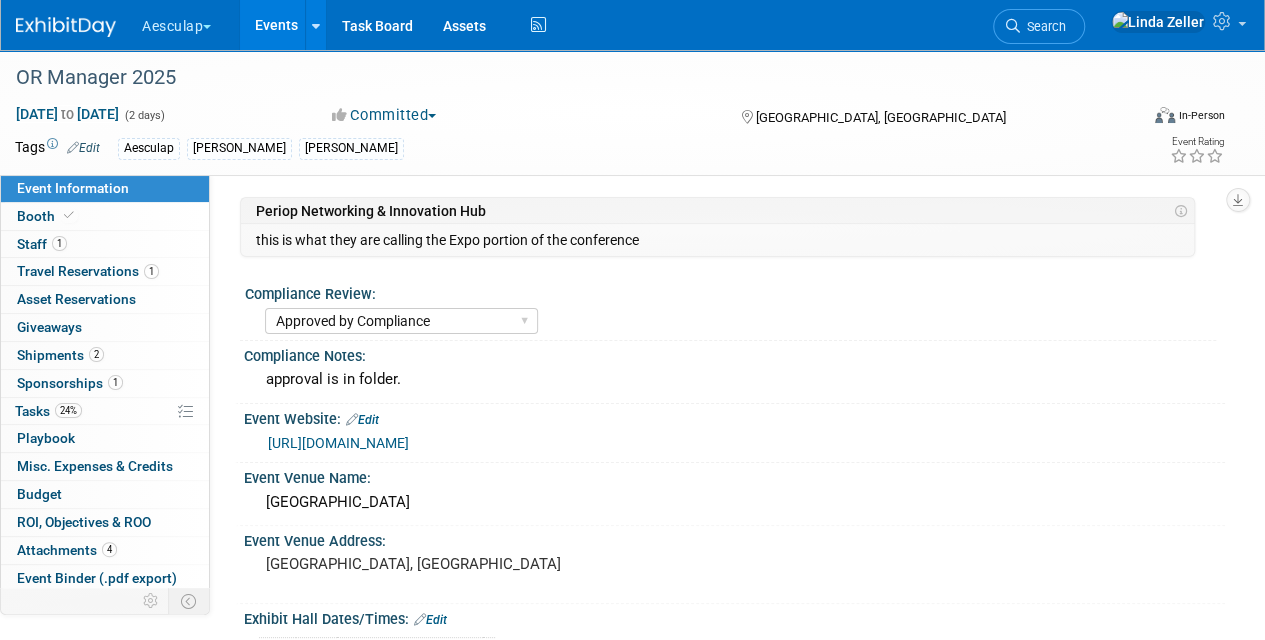 scroll, scrollTop: 0, scrollLeft: 0, axis: both 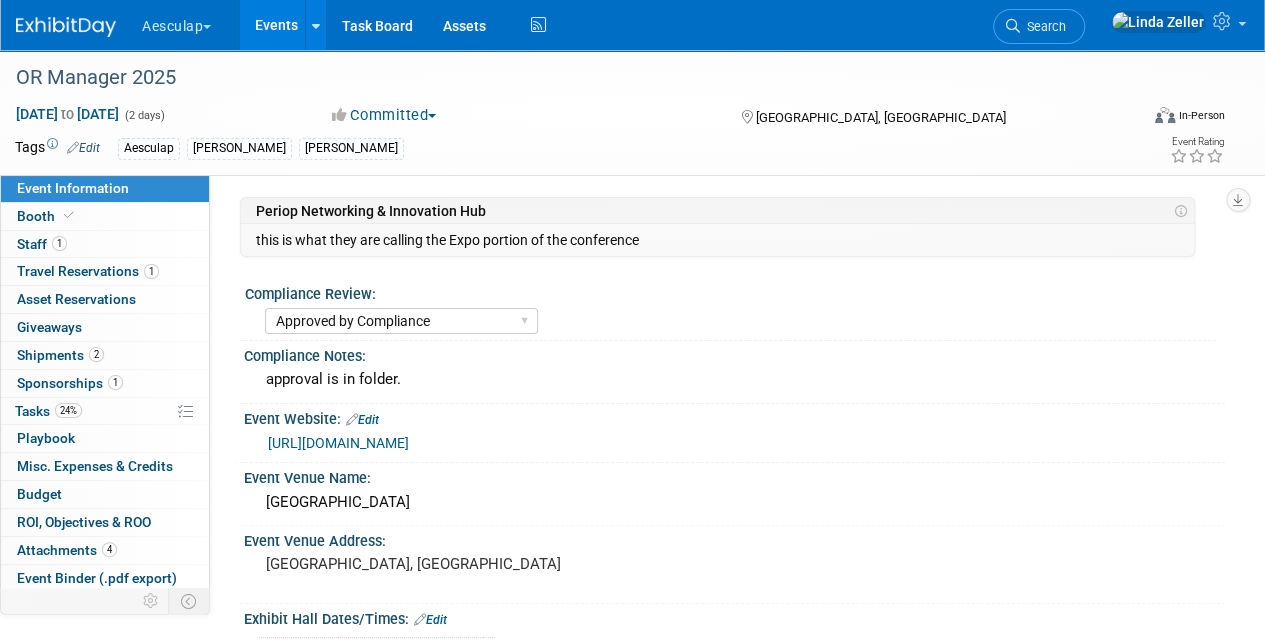 click on "Sponsorships 1" at bounding box center (70, 383) 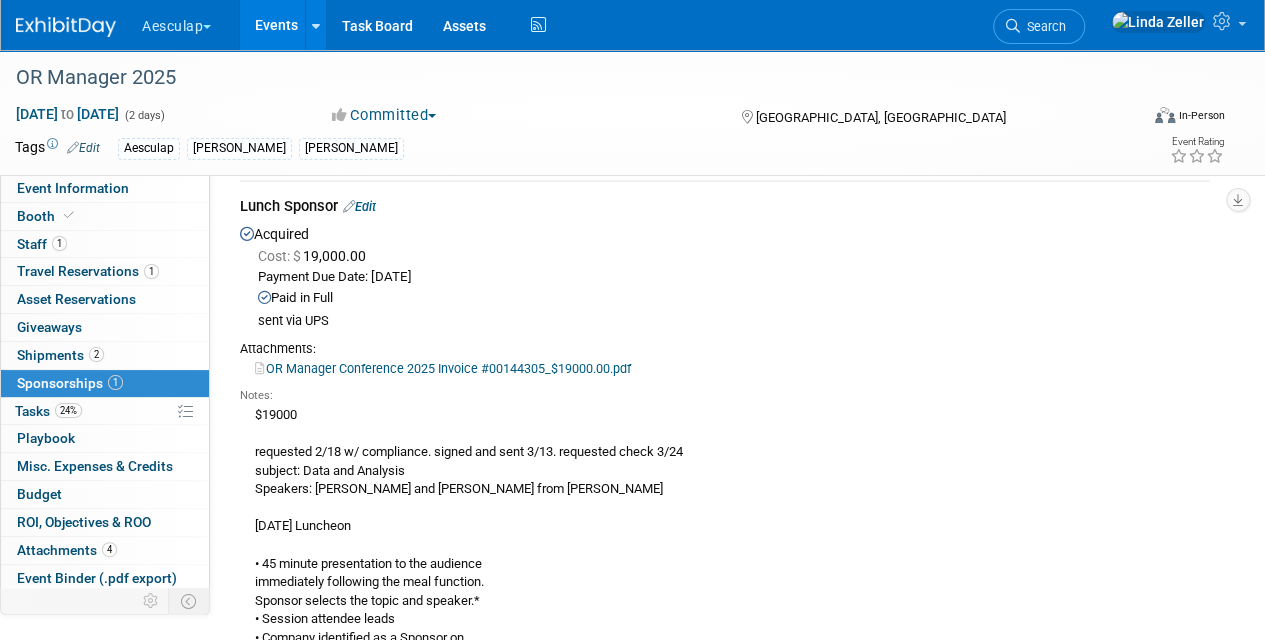 scroll, scrollTop: 0, scrollLeft: 0, axis: both 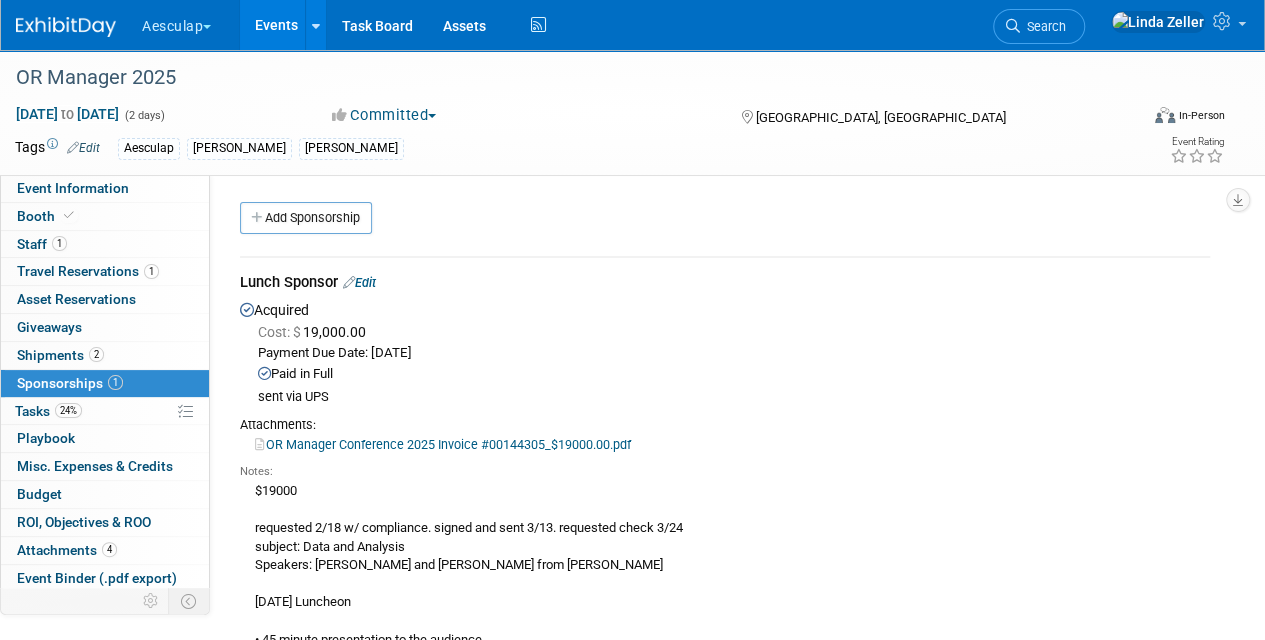 click on "OR Manager Conference 2025 Invoice #00144305_$19000.00.pdf" at bounding box center (443, 444) 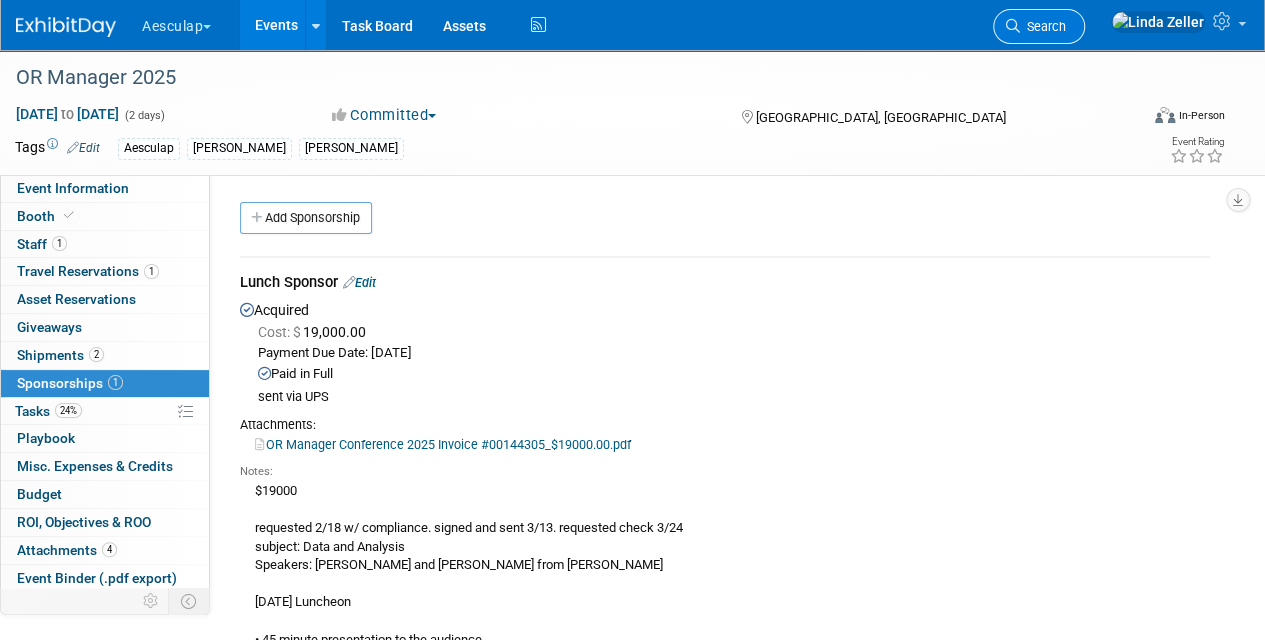 click on "Search" at bounding box center (1043, 26) 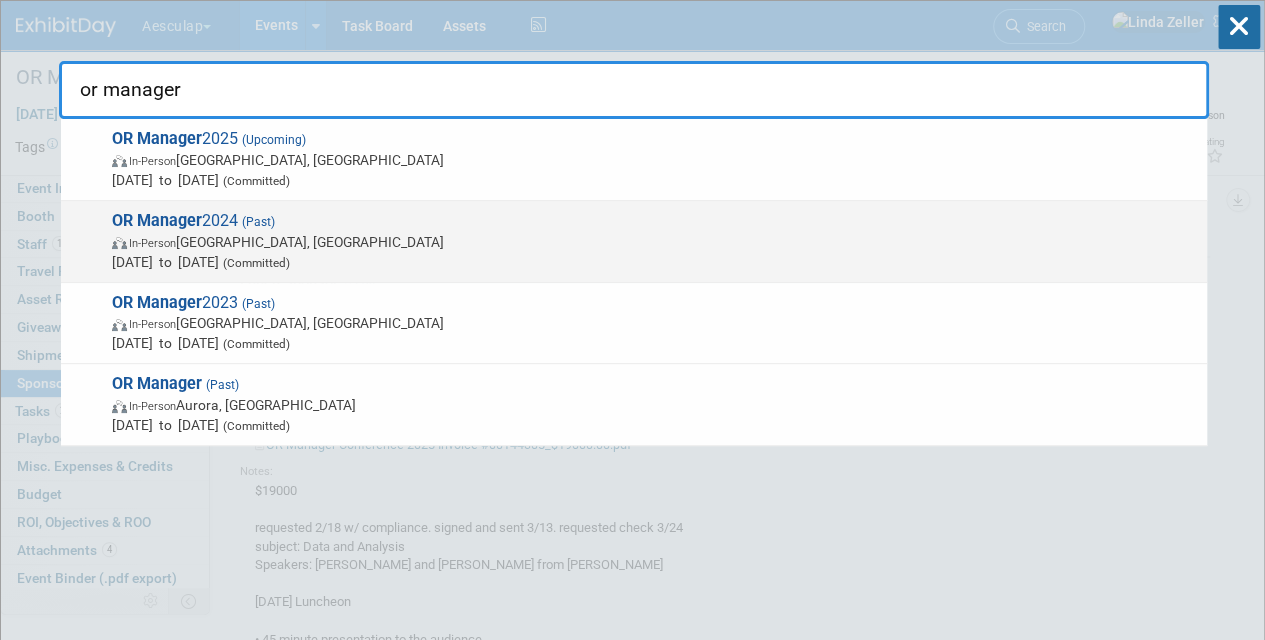 type on "or manager" 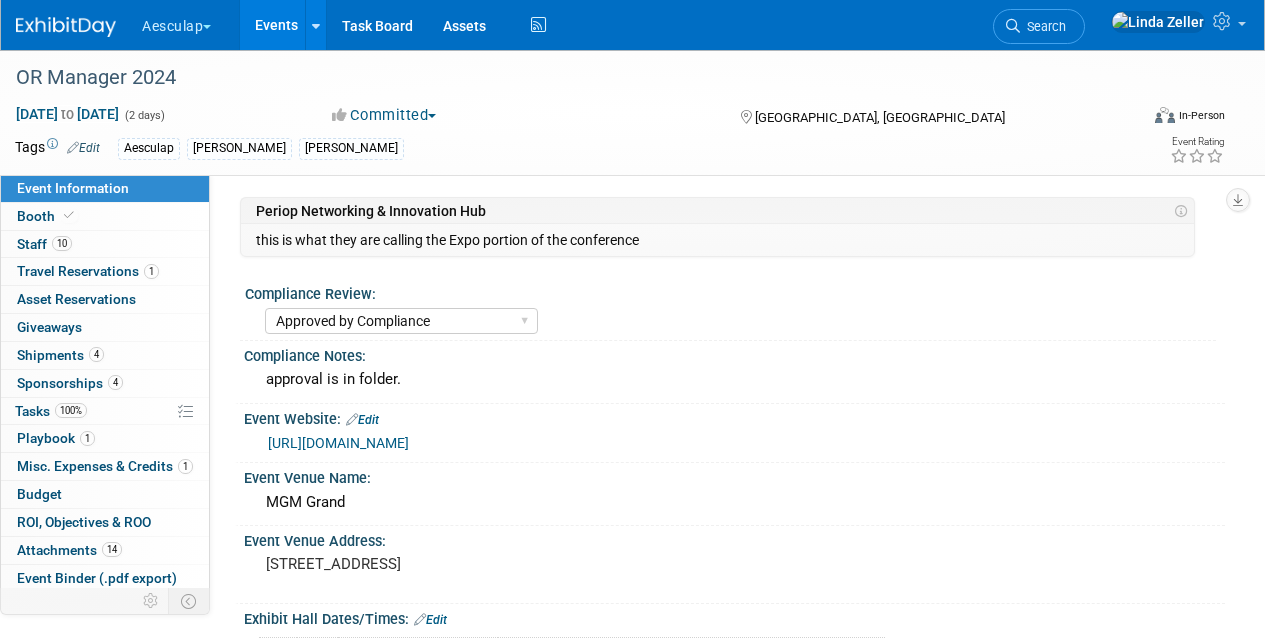 select on "Approved by Compliance" 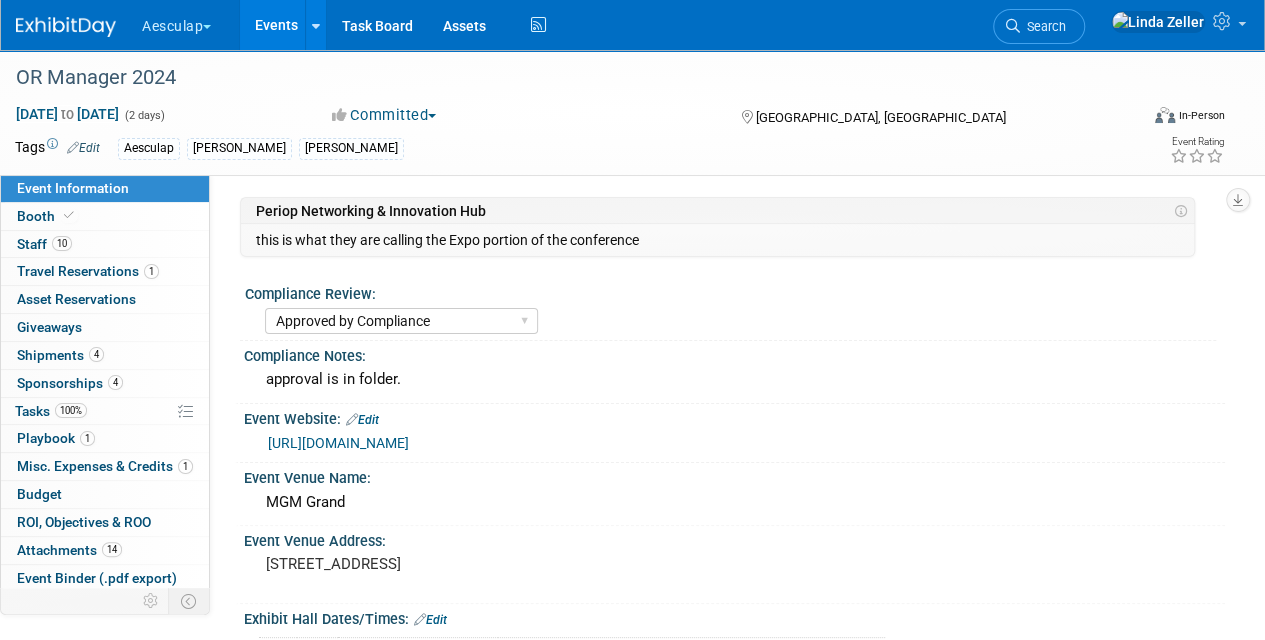 scroll, scrollTop: 0, scrollLeft: 0, axis: both 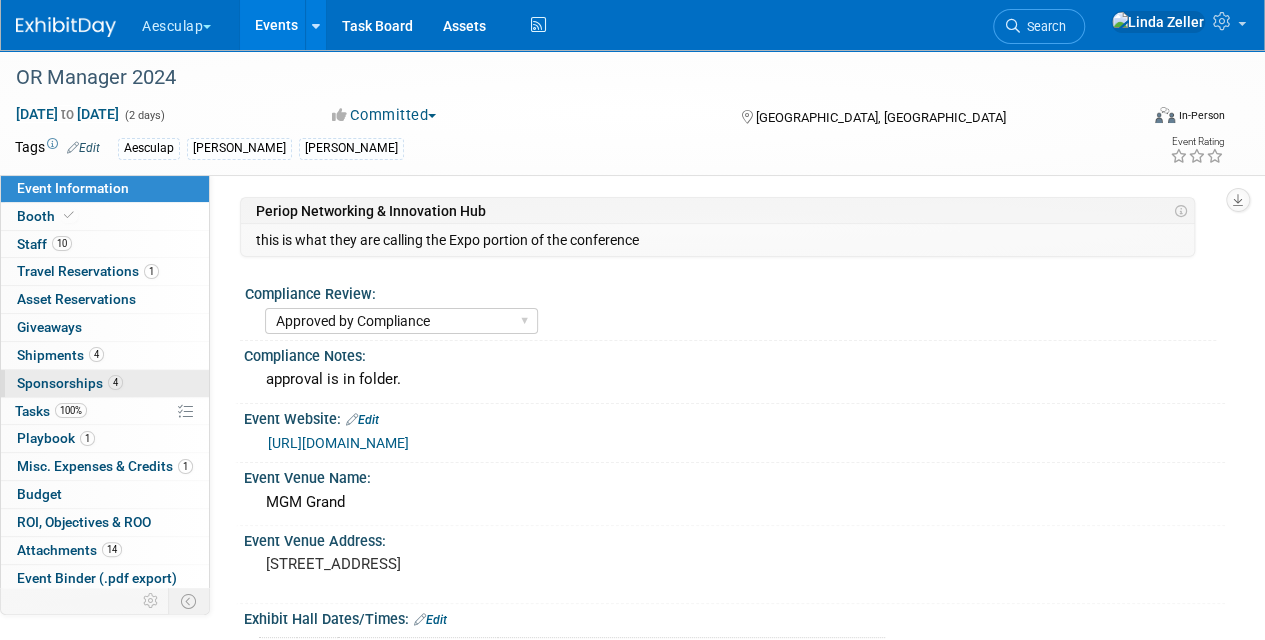 click on "Sponsorships 4" at bounding box center (70, 383) 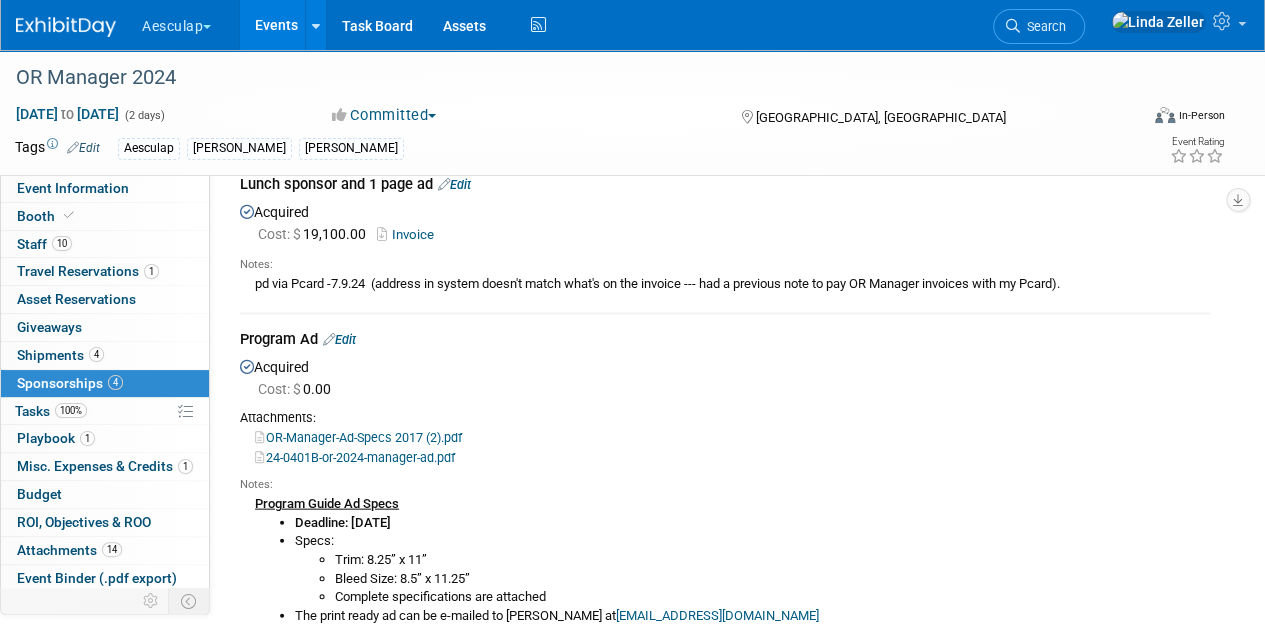 scroll, scrollTop: 2000, scrollLeft: 0, axis: vertical 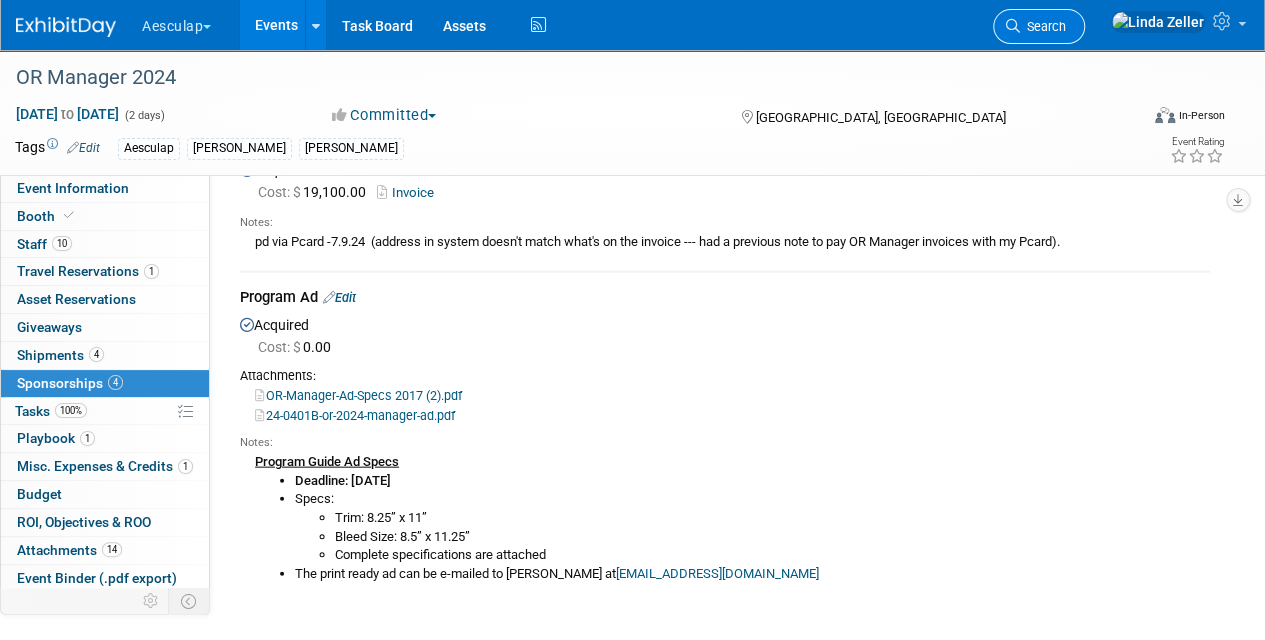 click on "Search" at bounding box center (1043, 26) 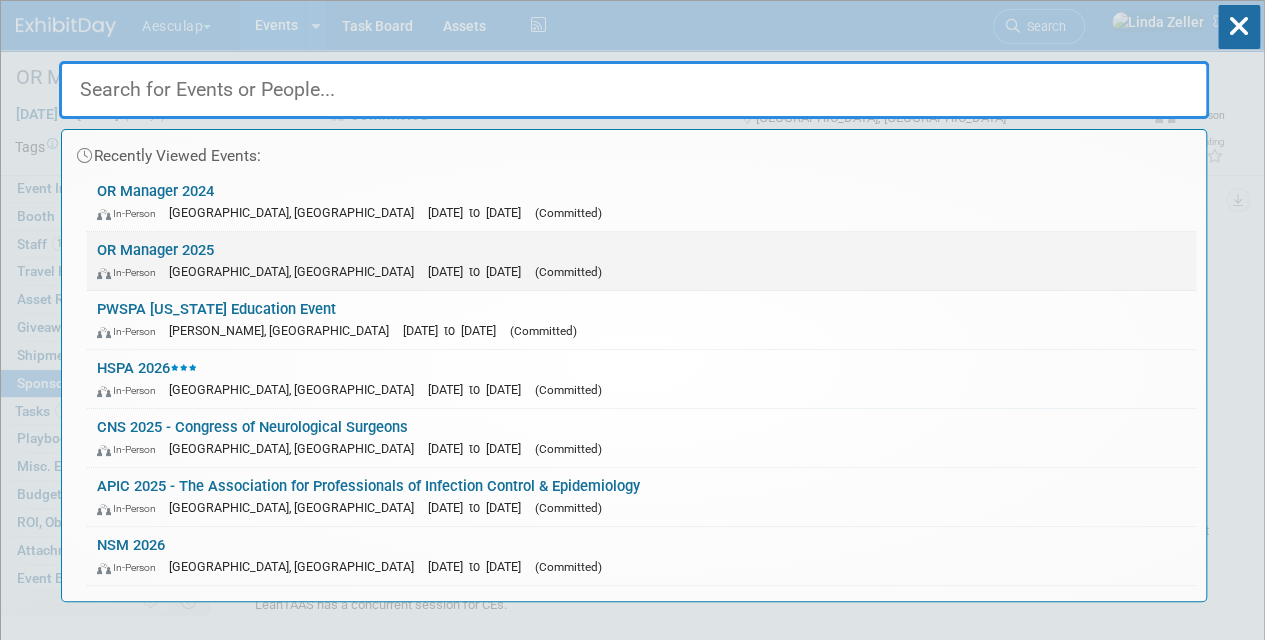 click on "OR Manager 2025
In-Person
Anaheim, CA
Oct 28, 2025  to  Oct 29, 2025
(Committed)" at bounding box center (641, 261) 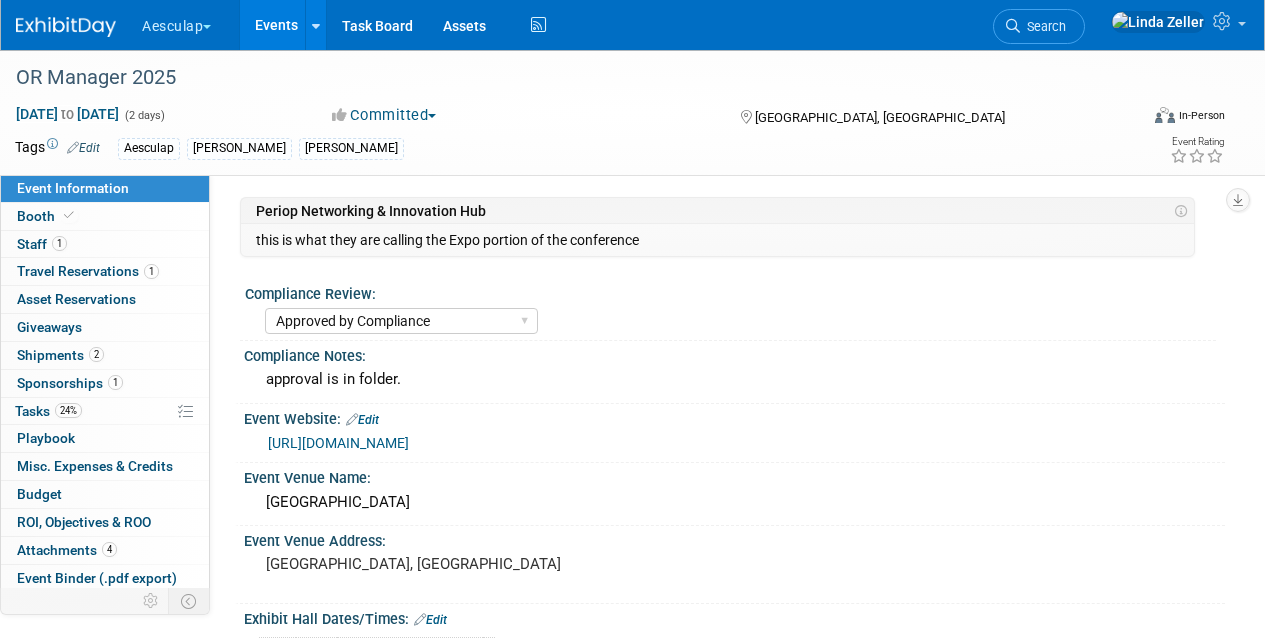 select on "Approved by Compliance" 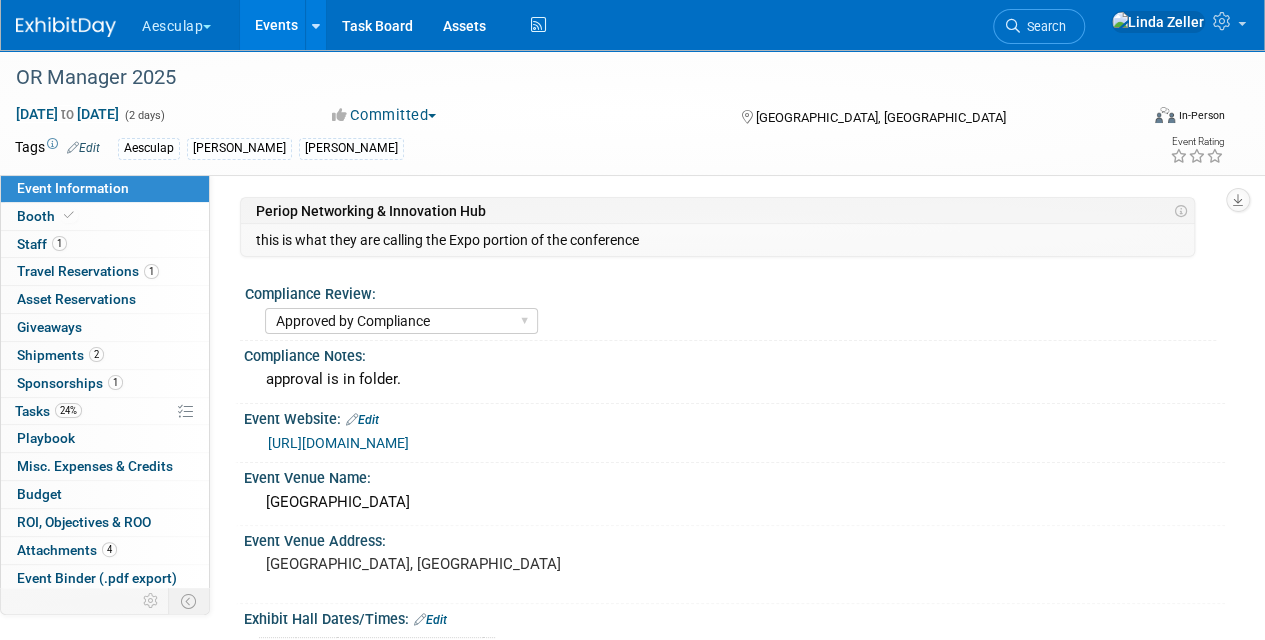 scroll, scrollTop: 0, scrollLeft: 0, axis: both 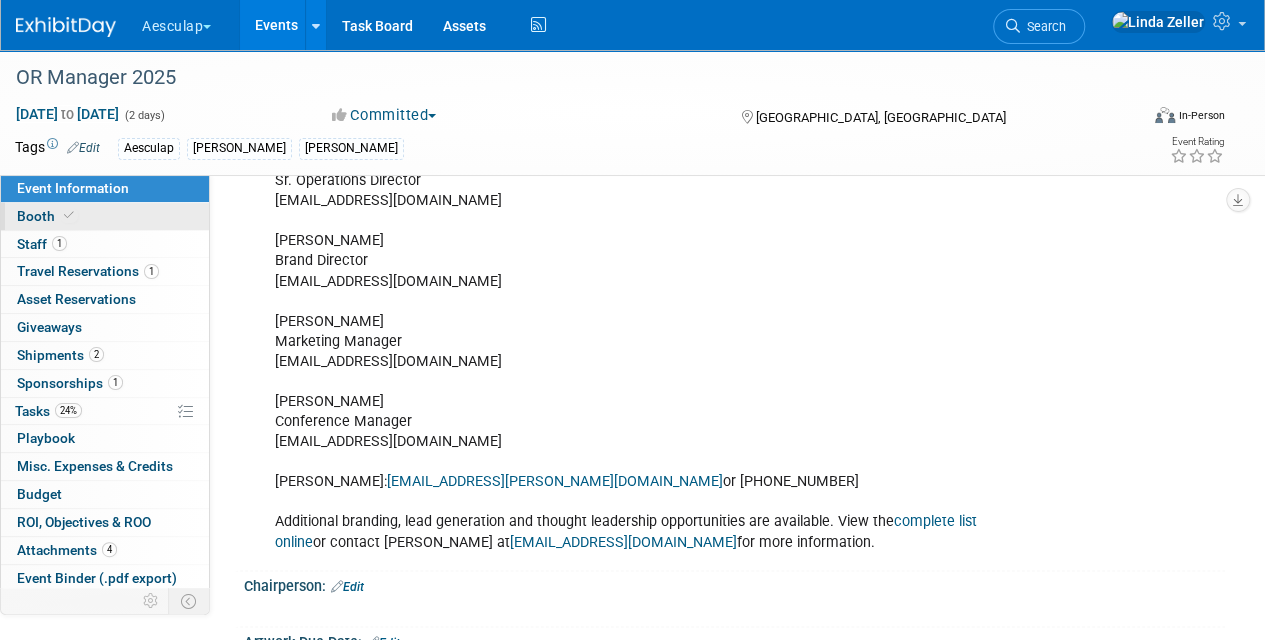 click on "Booth" at bounding box center [105, 216] 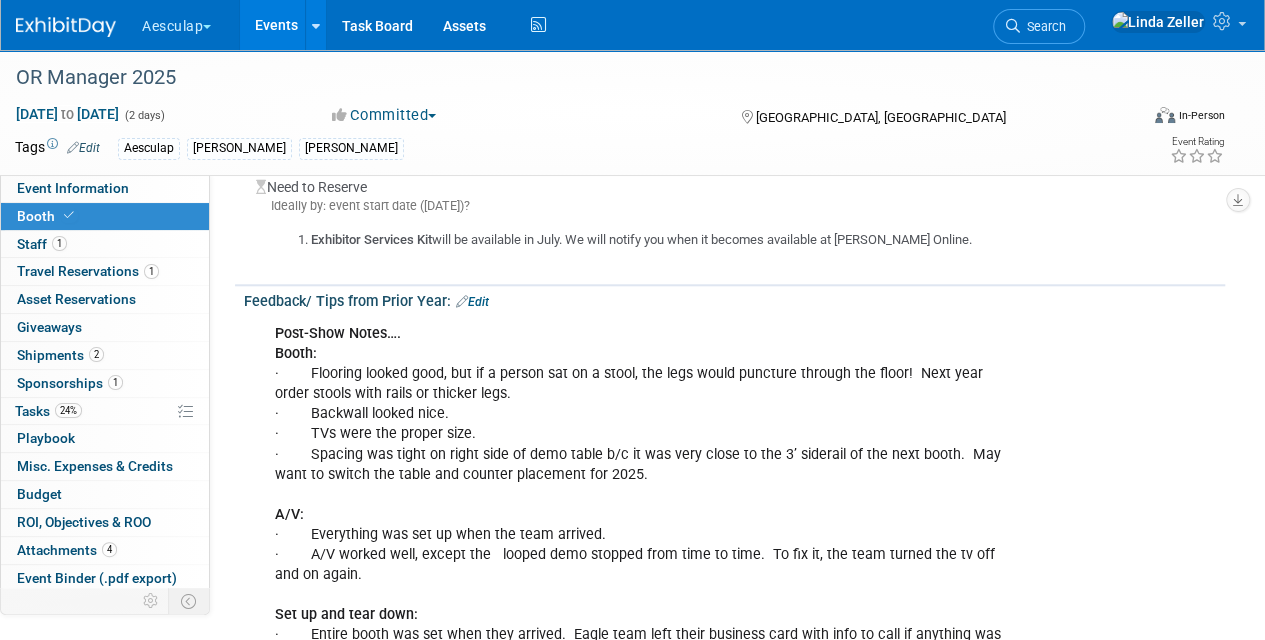 scroll, scrollTop: 800, scrollLeft: 0, axis: vertical 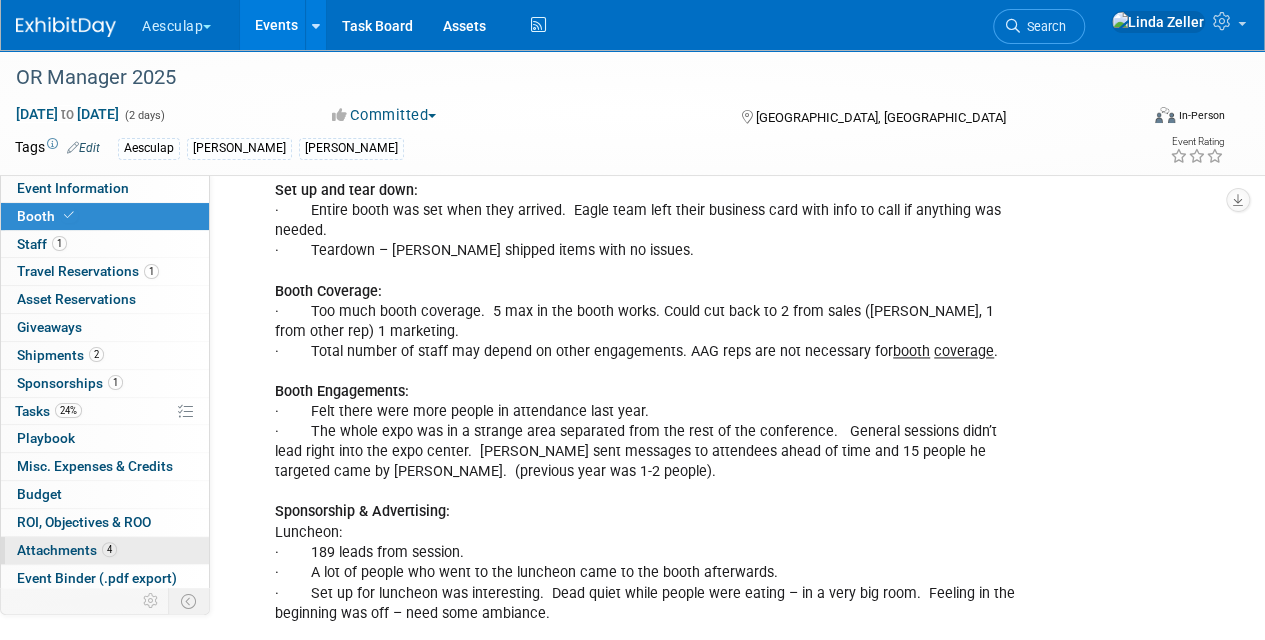 click on "Attachments 4" at bounding box center (67, 550) 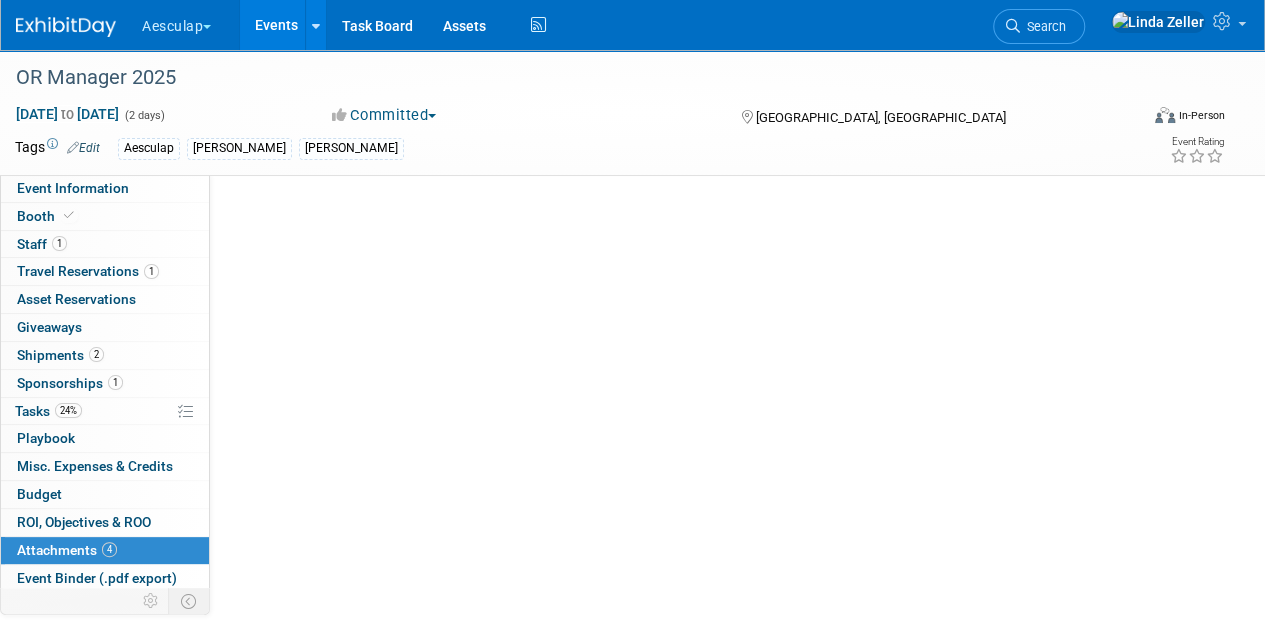 scroll, scrollTop: 0, scrollLeft: 0, axis: both 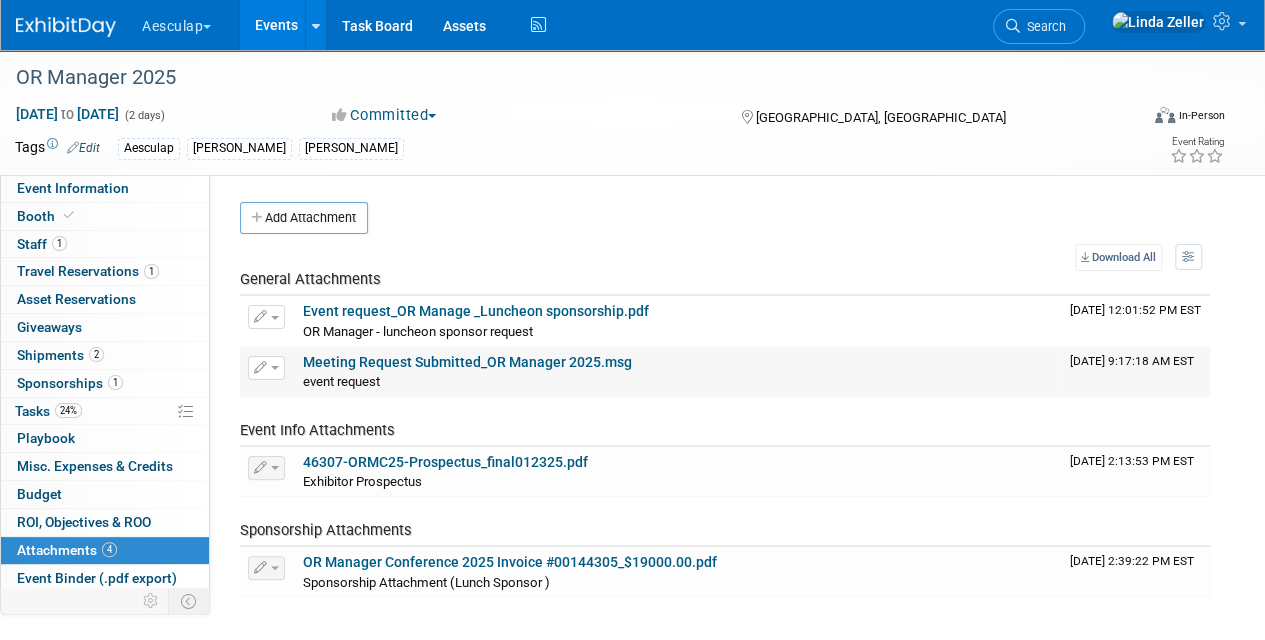 click on "Meeting Request Submitted_OR Manager 2025.msg" at bounding box center (467, 362) 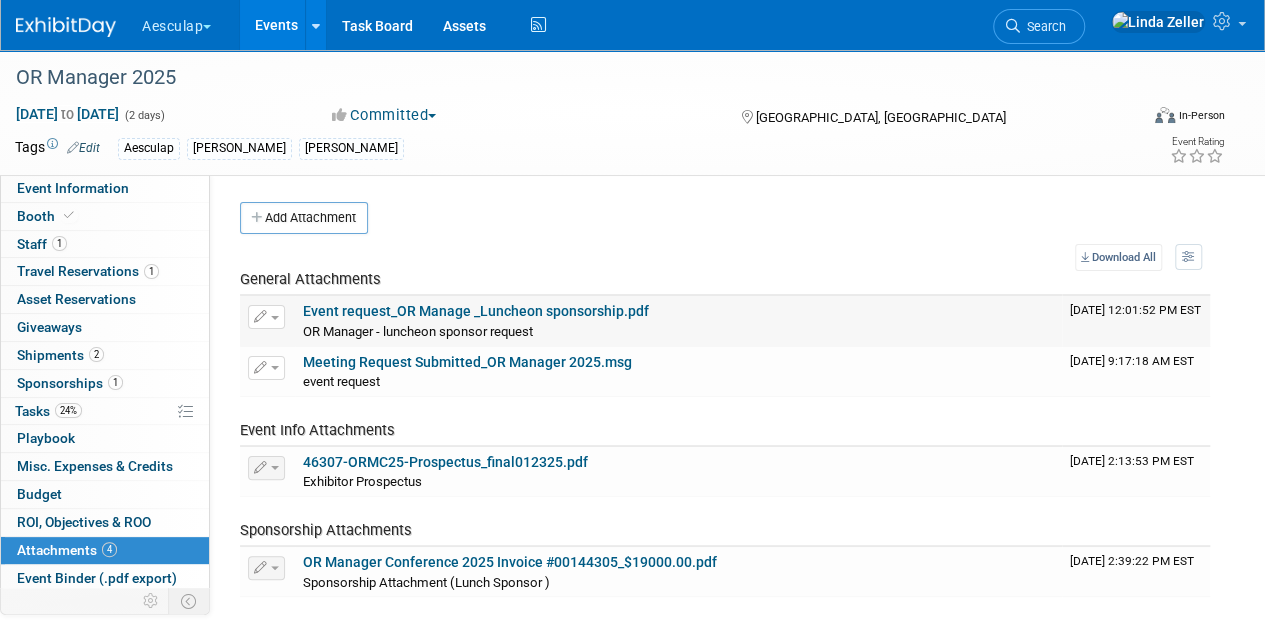click on "Event request_OR Manage _Luncheon sponsorship.pdf" at bounding box center (476, 311) 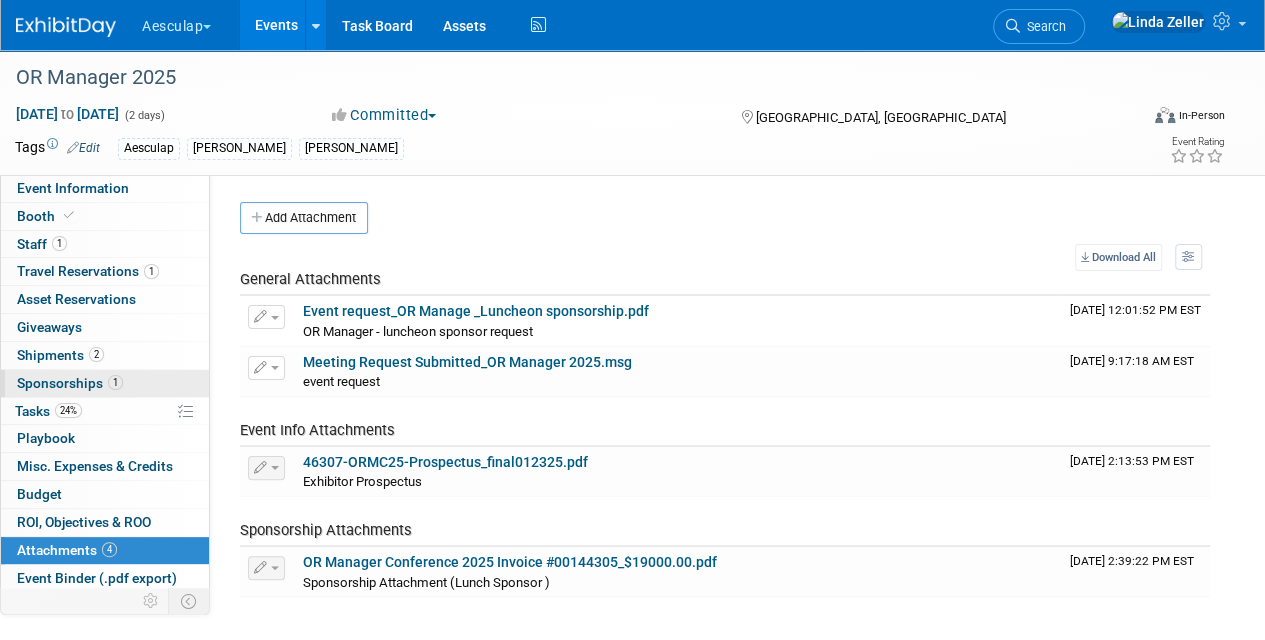 click on "Sponsorships 1" at bounding box center [70, 383] 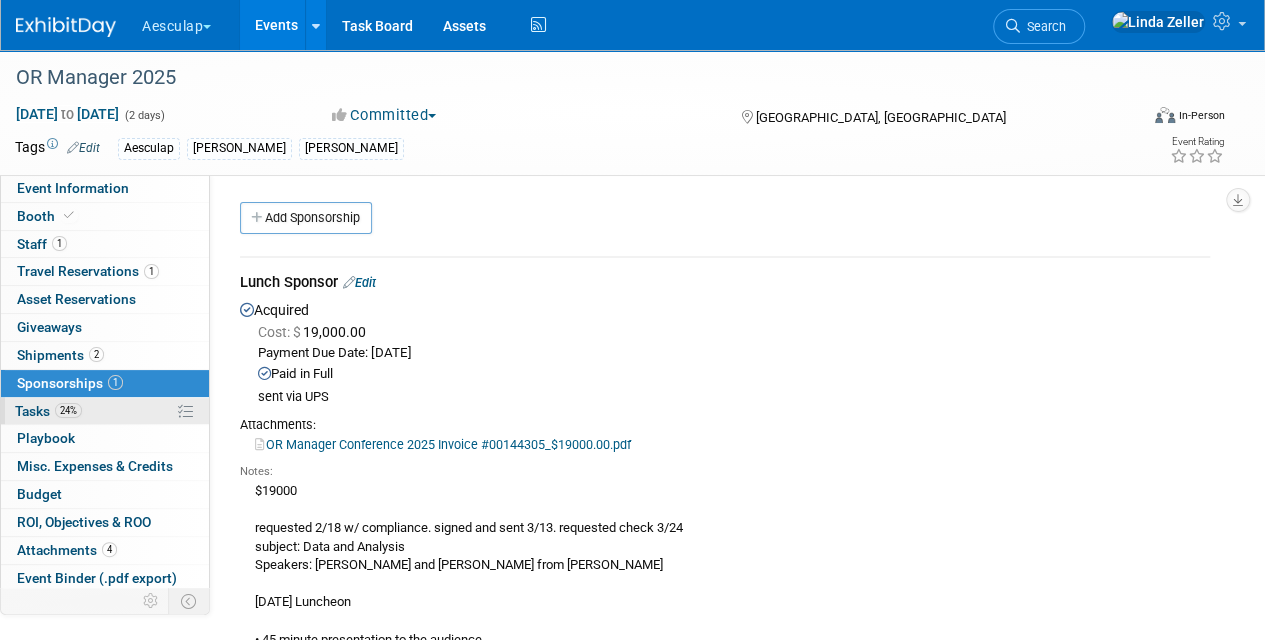 click on "24%
Tasks 24%" at bounding box center [105, 411] 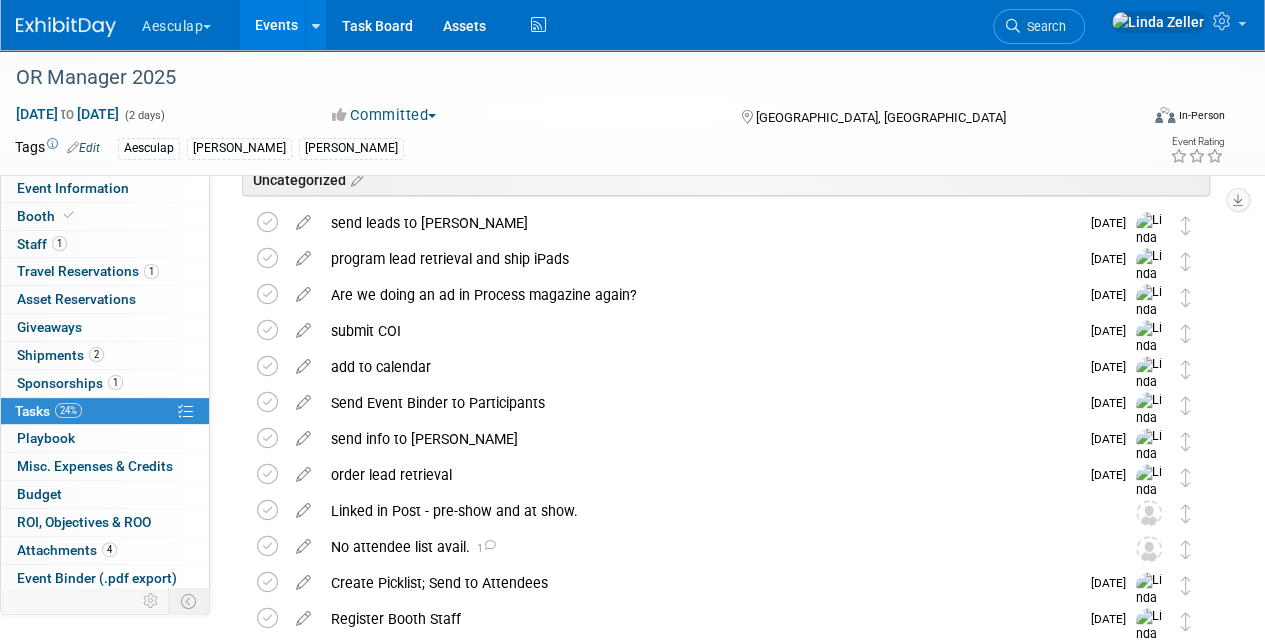 scroll, scrollTop: 100, scrollLeft: 0, axis: vertical 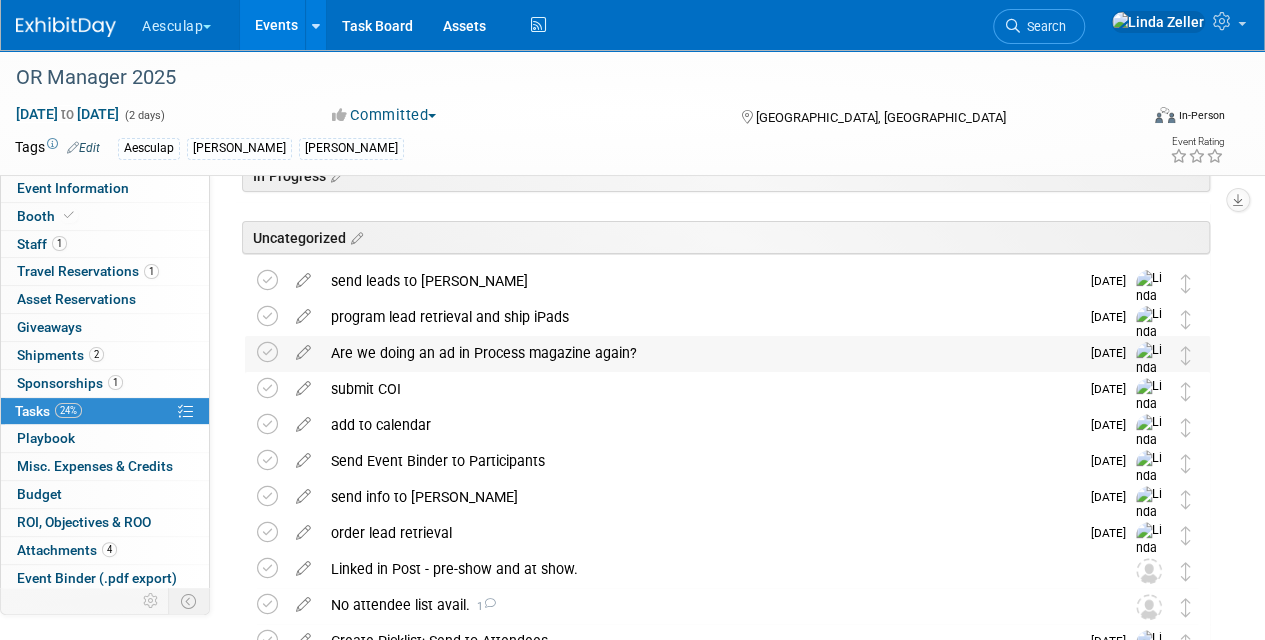 click on "Are we doing an ad in Process magazine again?" at bounding box center [700, 353] 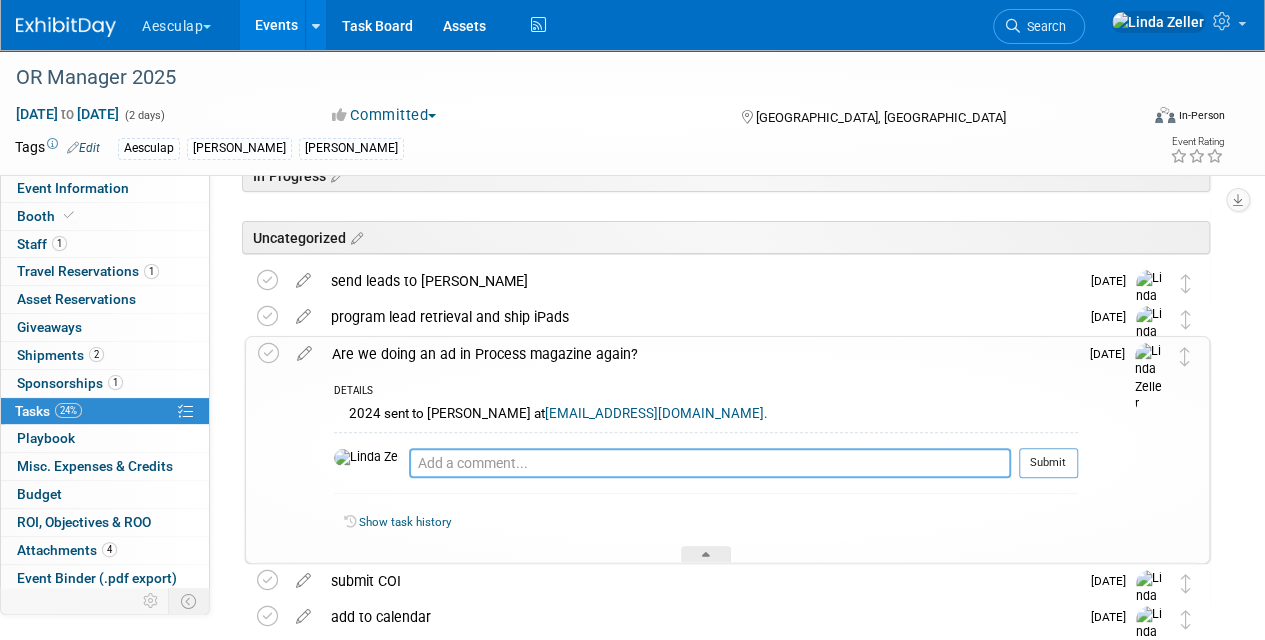 click at bounding box center (710, 463) 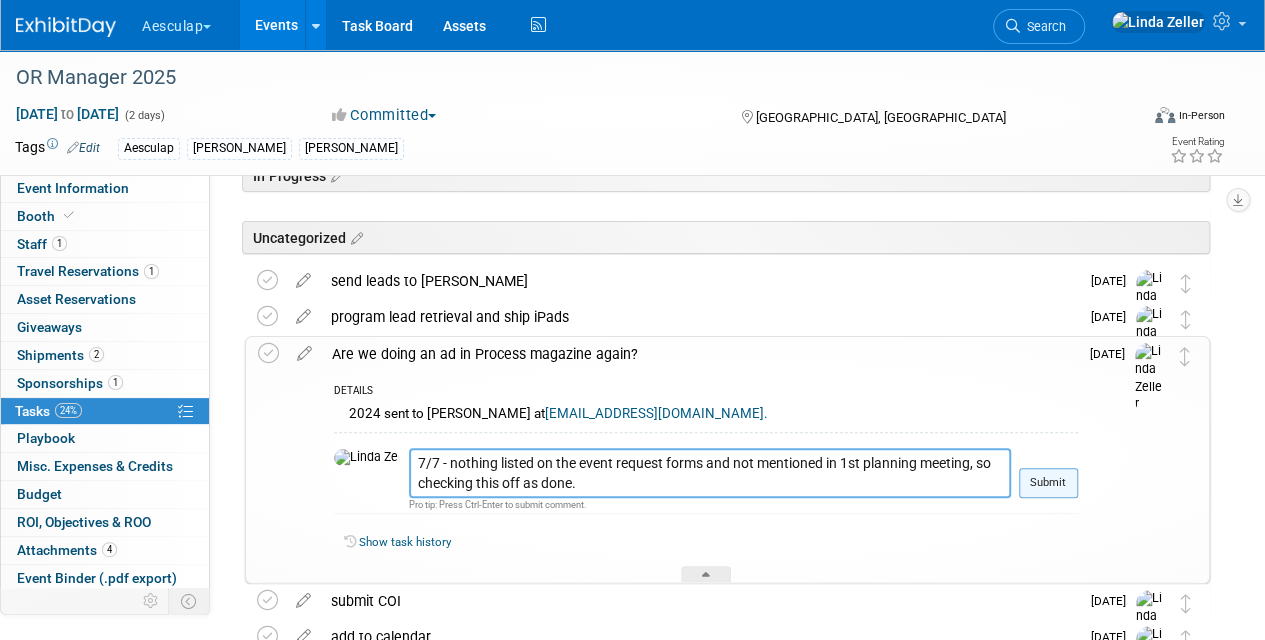 type on "7/7 - nothing listed on the event request forms and not mentioned in 1st planning meeting, so checking this off as done." 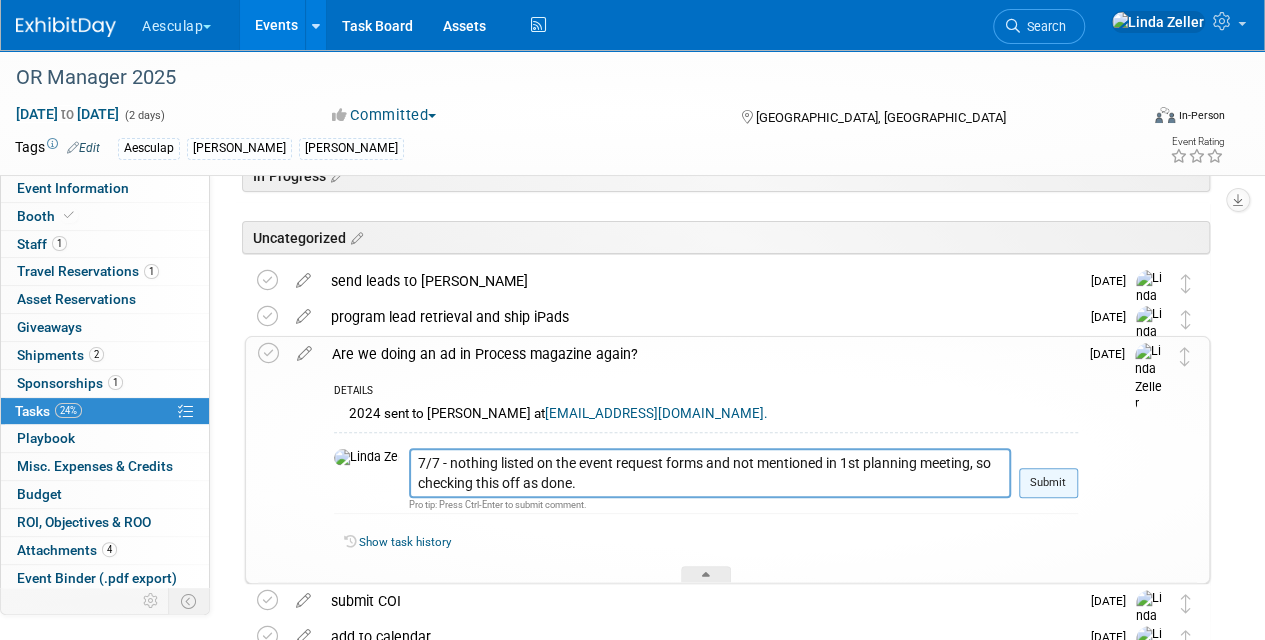 click on "Submit" at bounding box center [1048, 483] 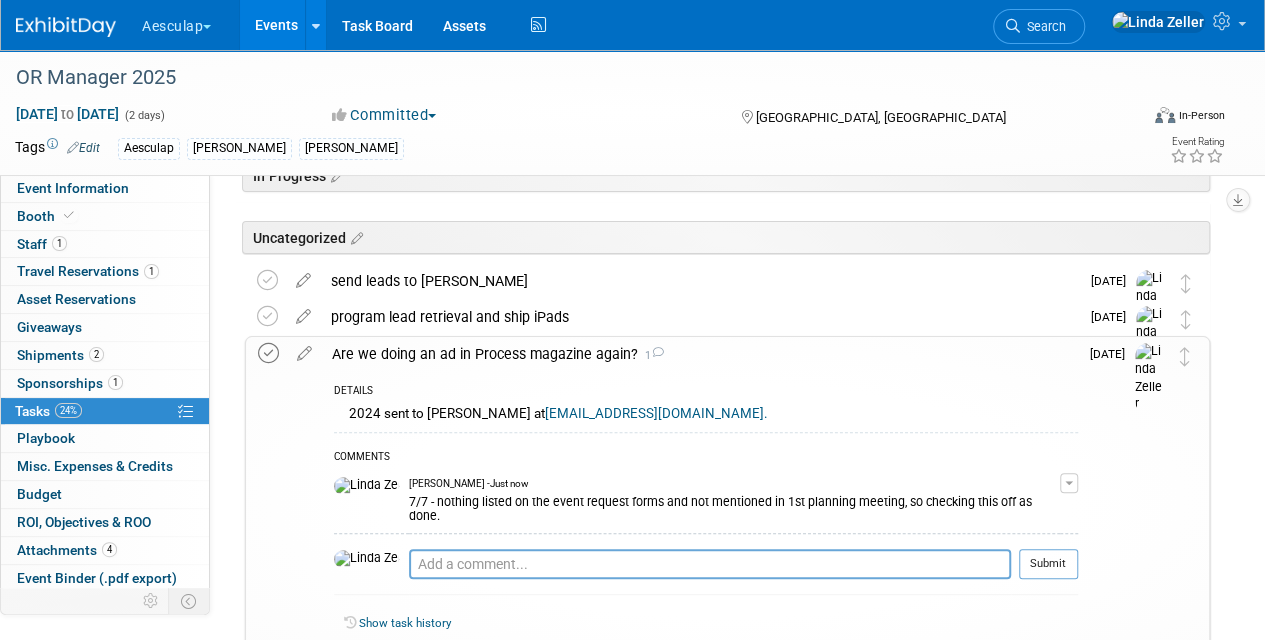 click at bounding box center (268, 353) 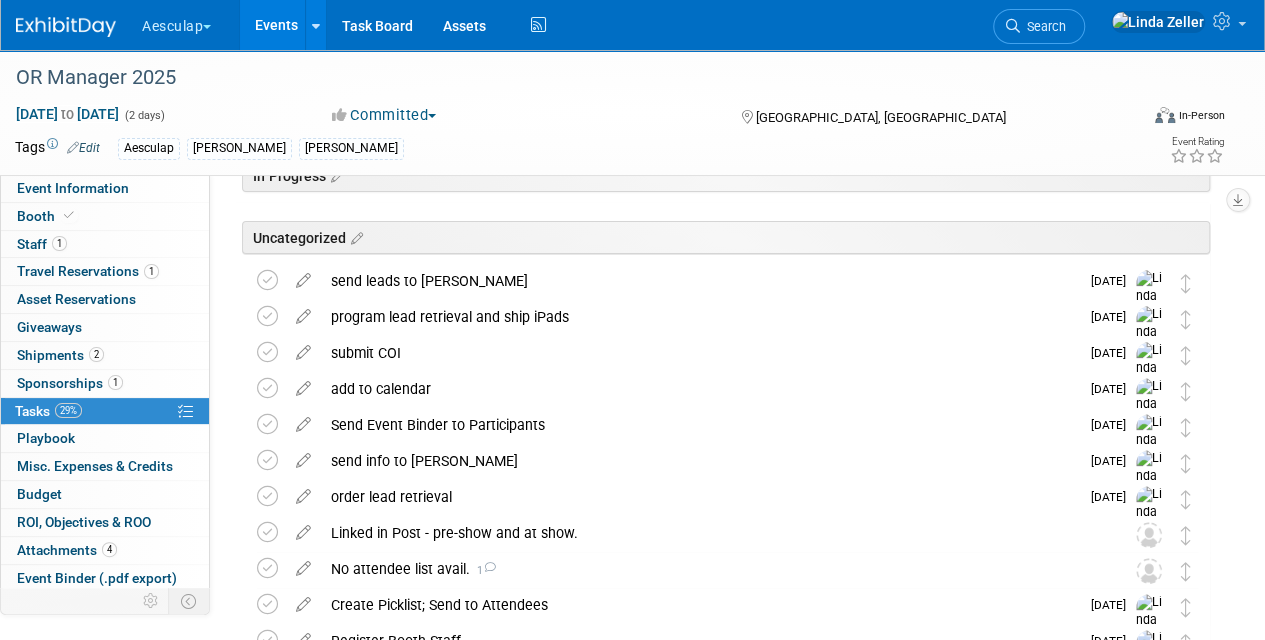 click at bounding box center [1013, 26] 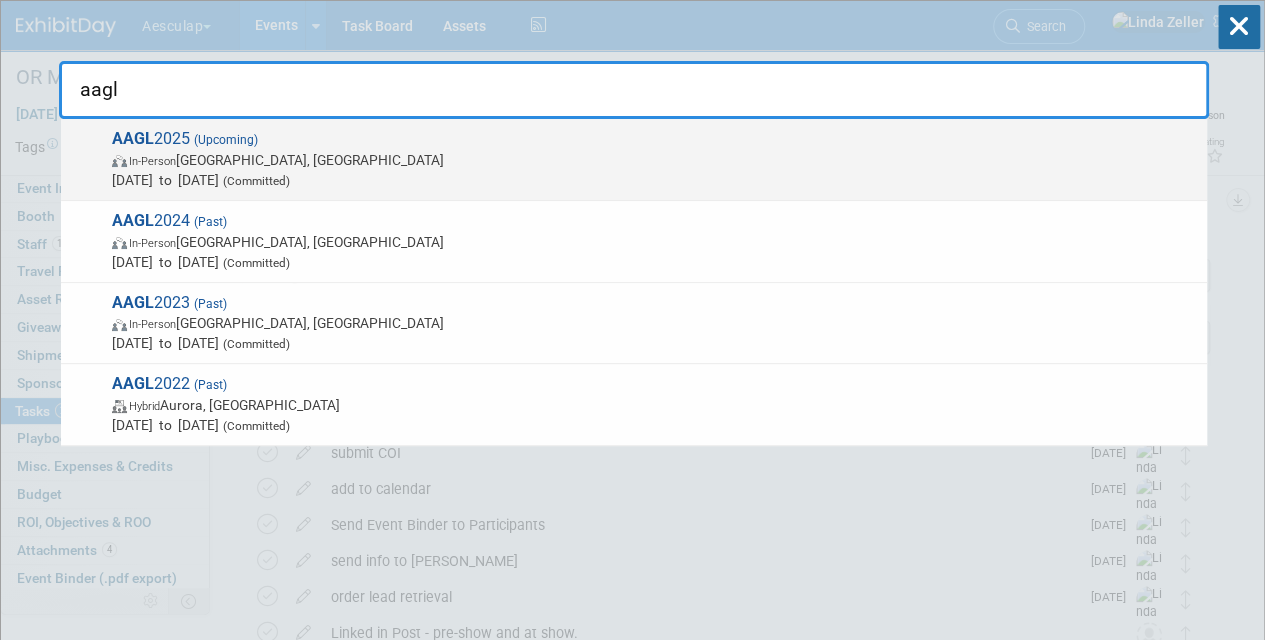 type on "aagl" 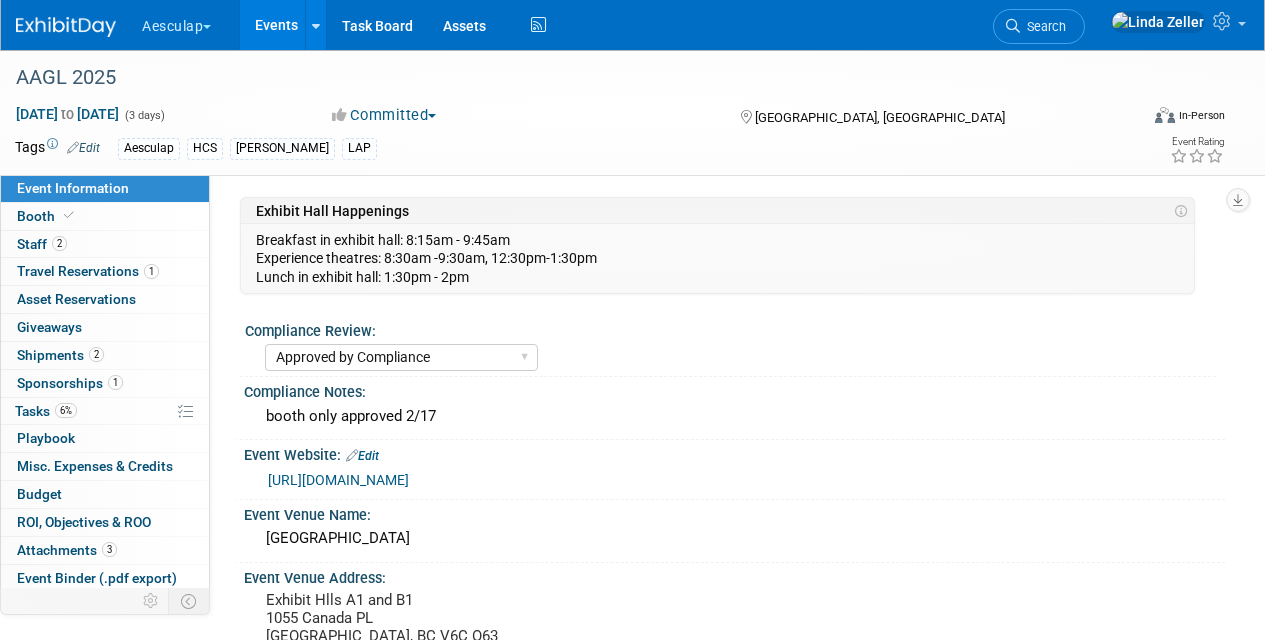 select on "Approved by Compliance" 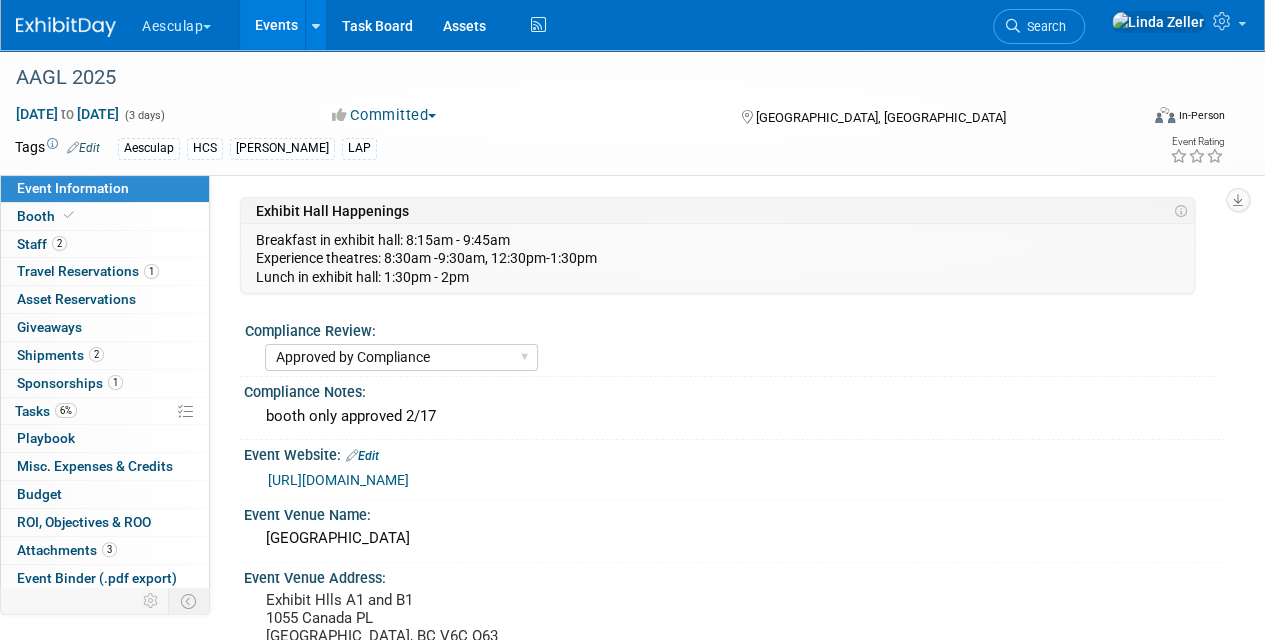 scroll, scrollTop: 0, scrollLeft: 0, axis: both 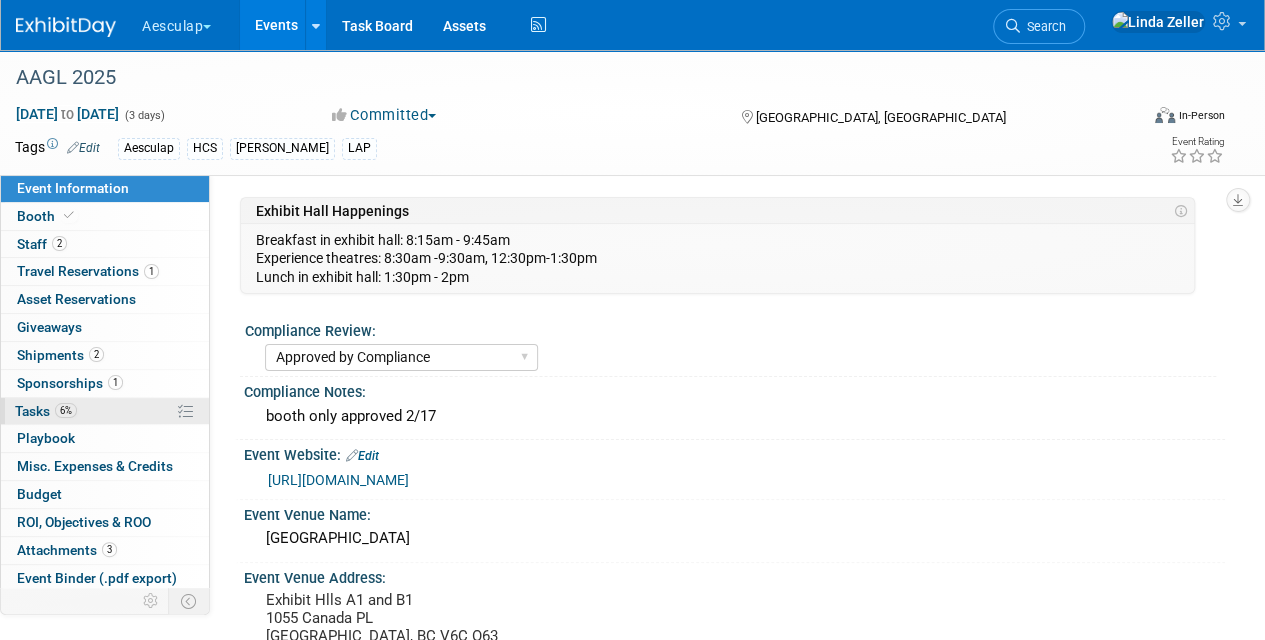 click on "Tasks 6%" at bounding box center (46, 411) 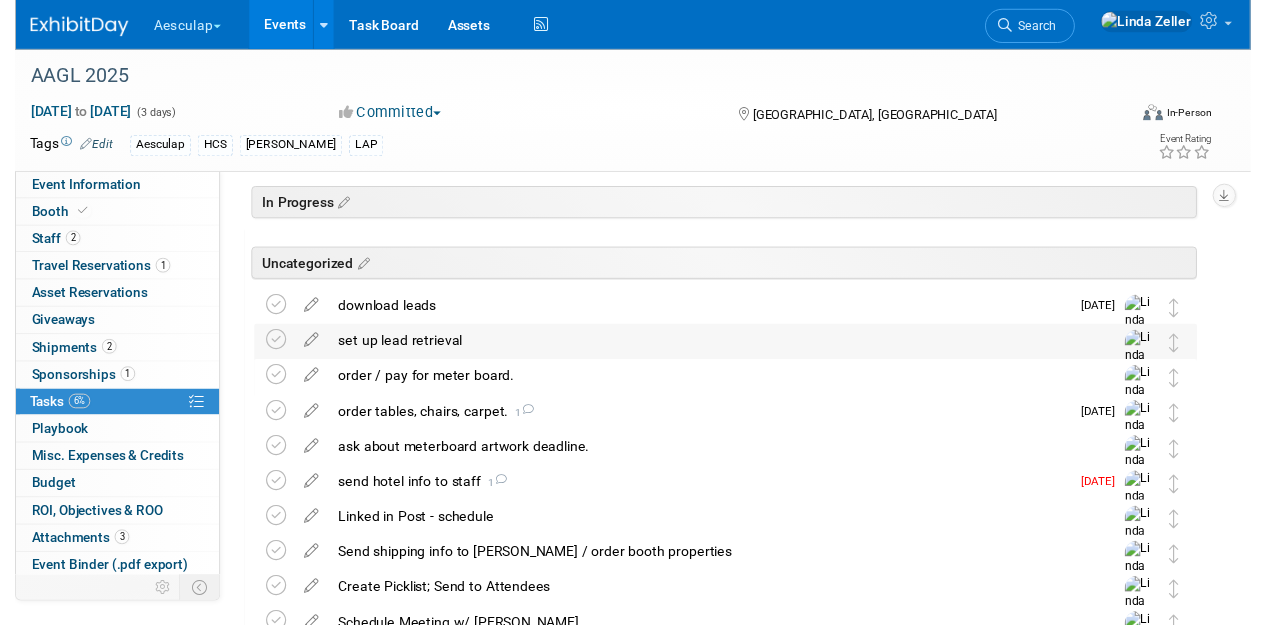 scroll, scrollTop: 100, scrollLeft: 0, axis: vertical 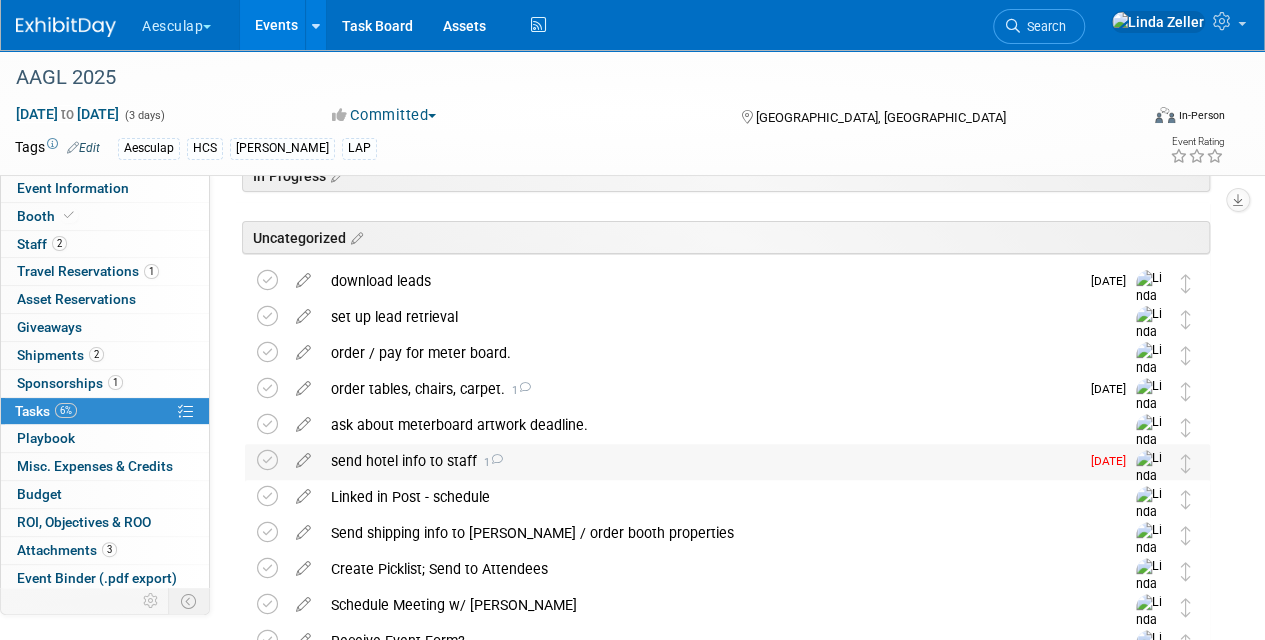 click on "send hotel info to staff
1" at bounding box center (700, 461) 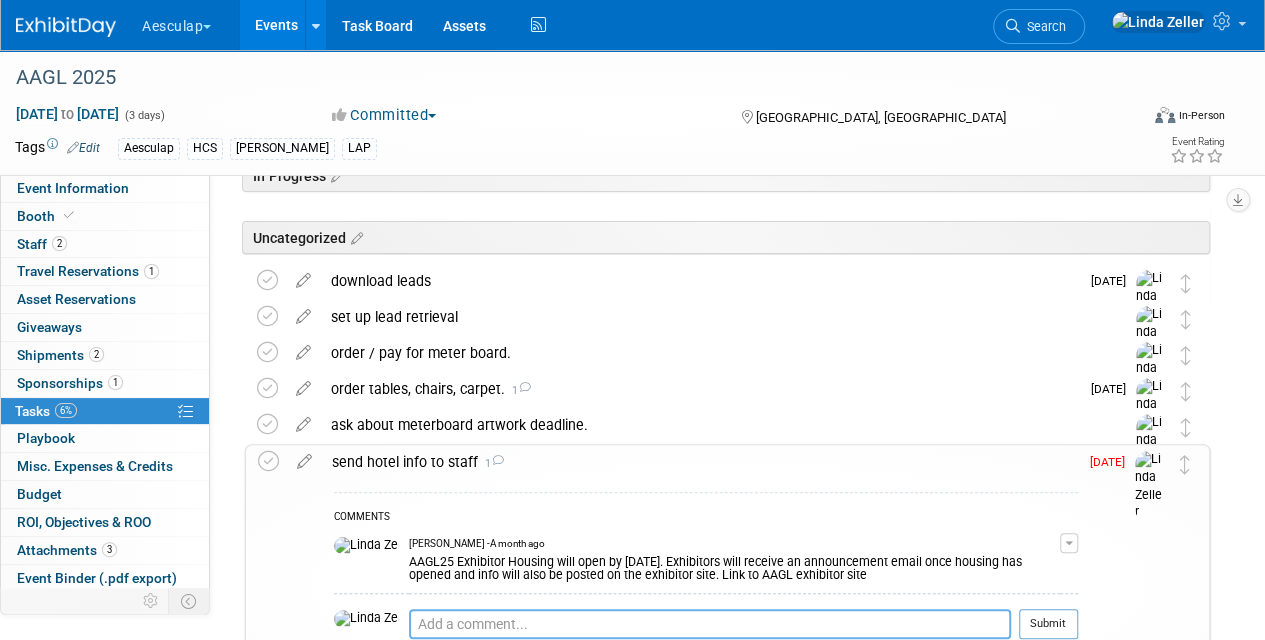 click at bounding box center (710, 624) 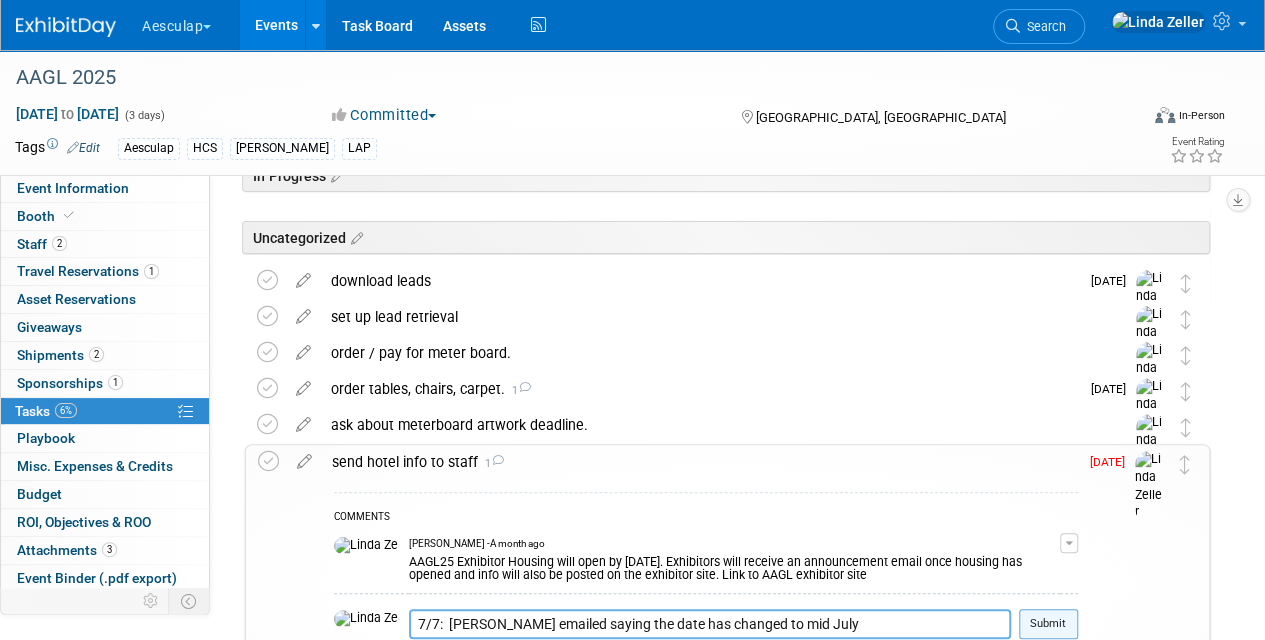 type on "7/7:  [PERSON_NAME] emailed saying the date has changed to mid July" 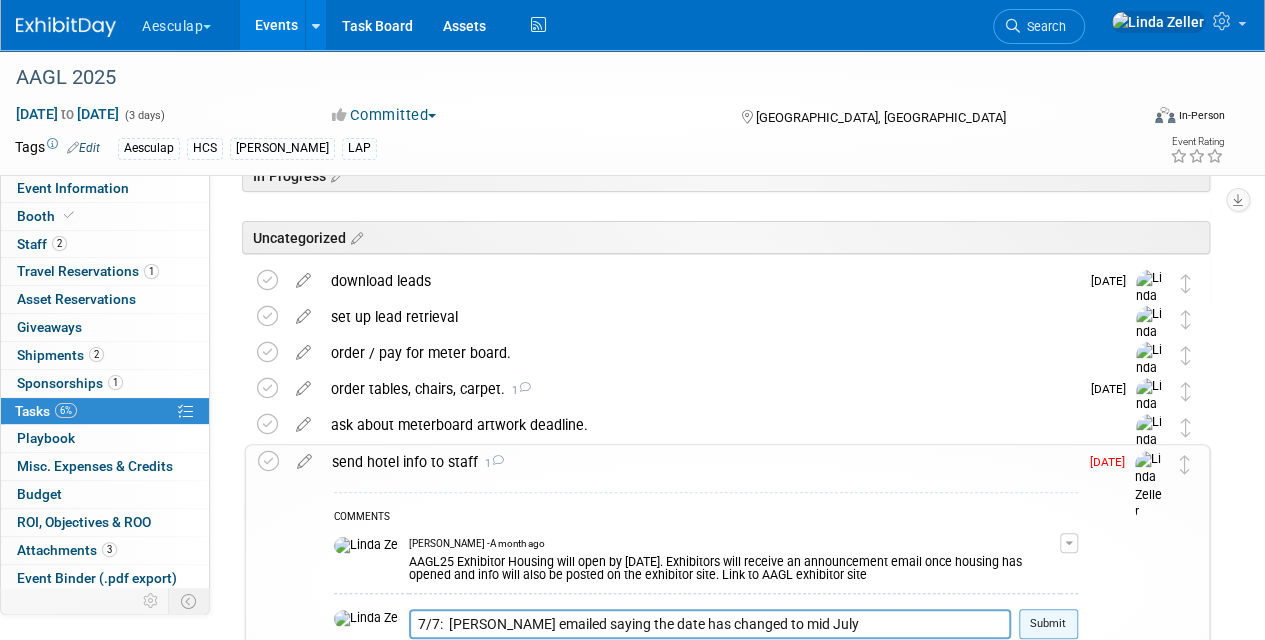 click on "Submit" at bounding box center (1048, 624) 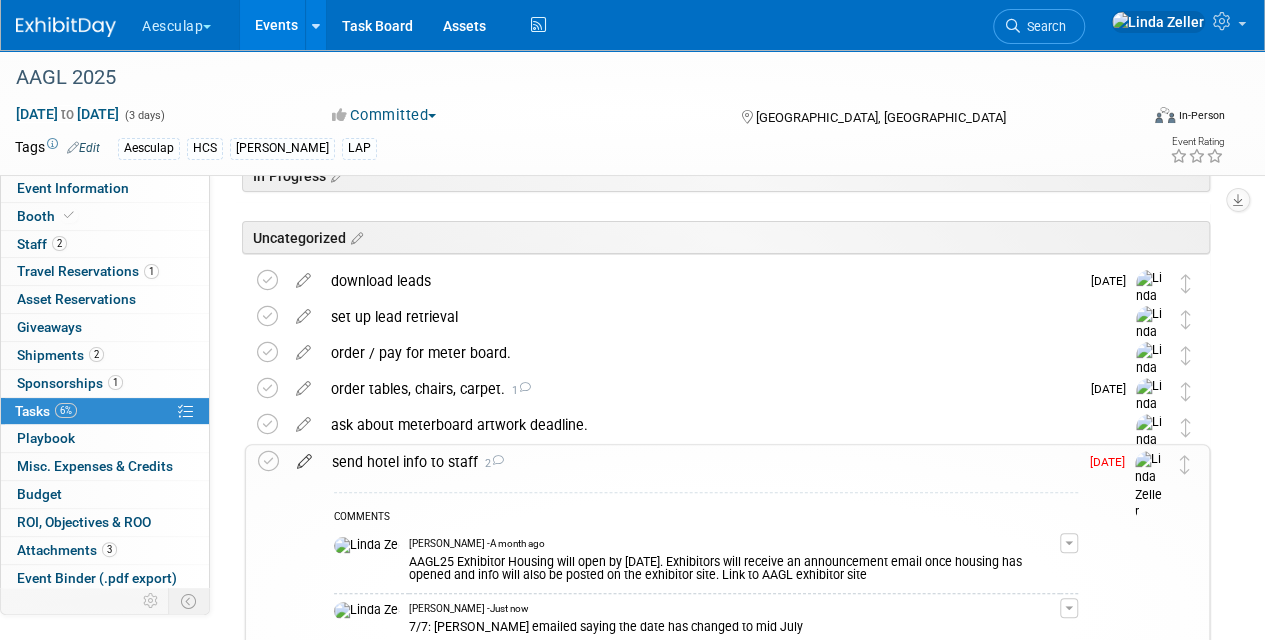 click at bounding box center [304, 457] 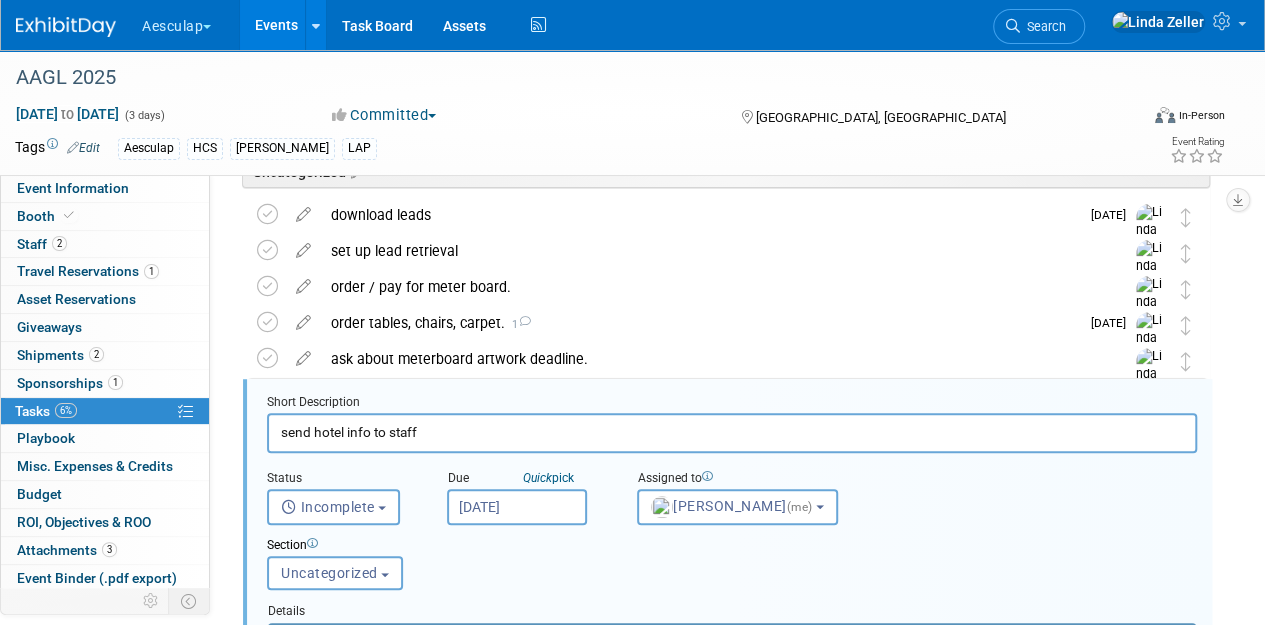 scroll, scrollTop: 250, scrollLeft: 0, axis: vertical 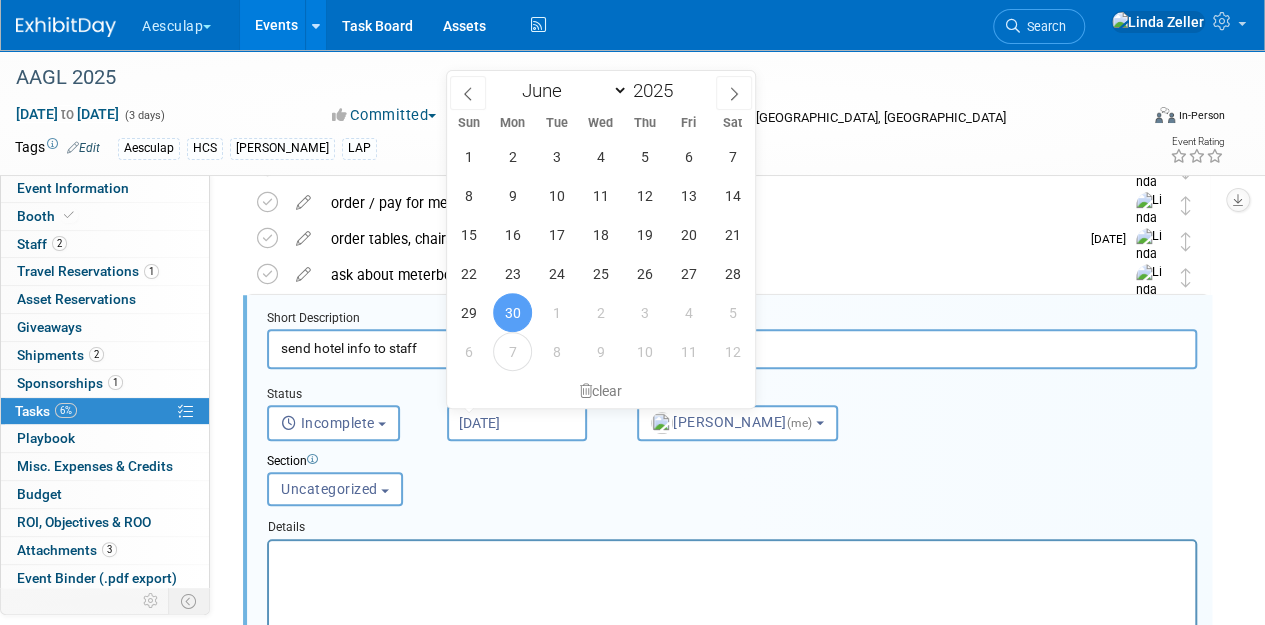 click on "[DATE]" at bounding box center (517, 423) 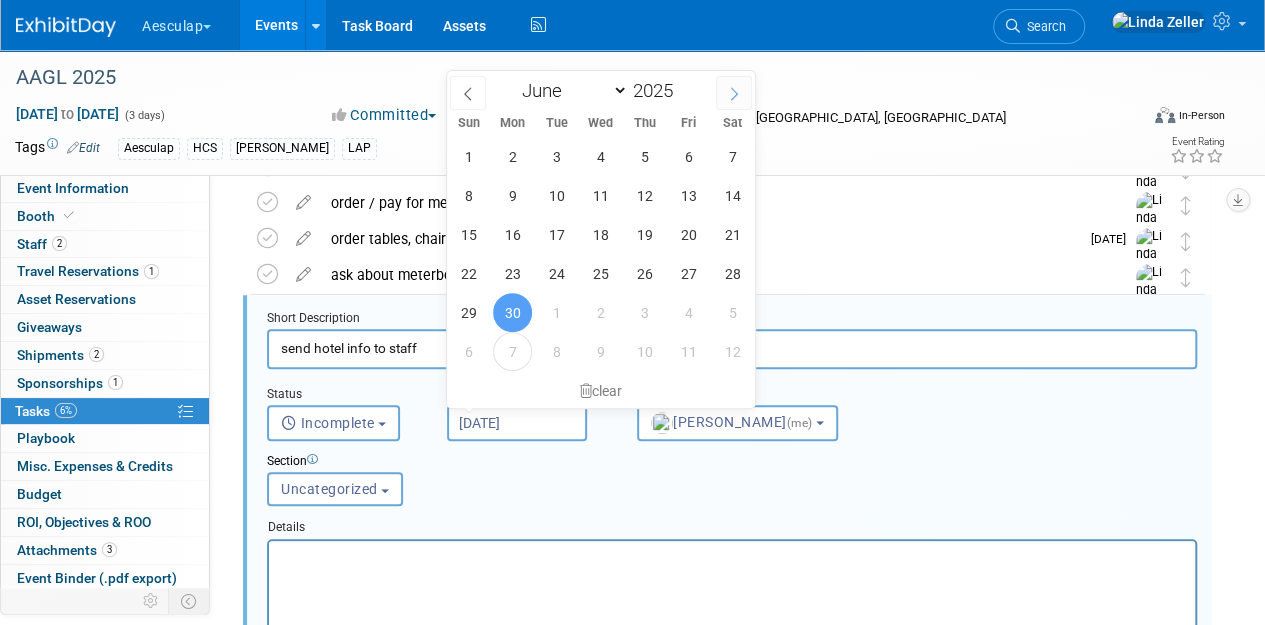 click 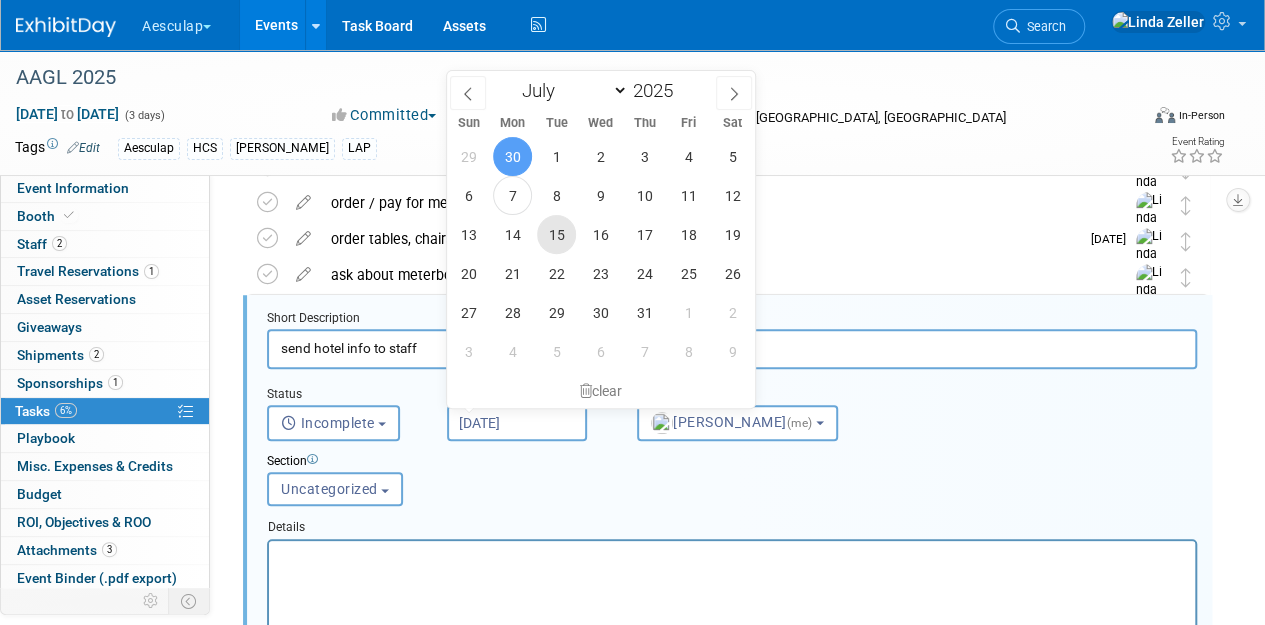 click on "15" at bounding box center (556, 234) 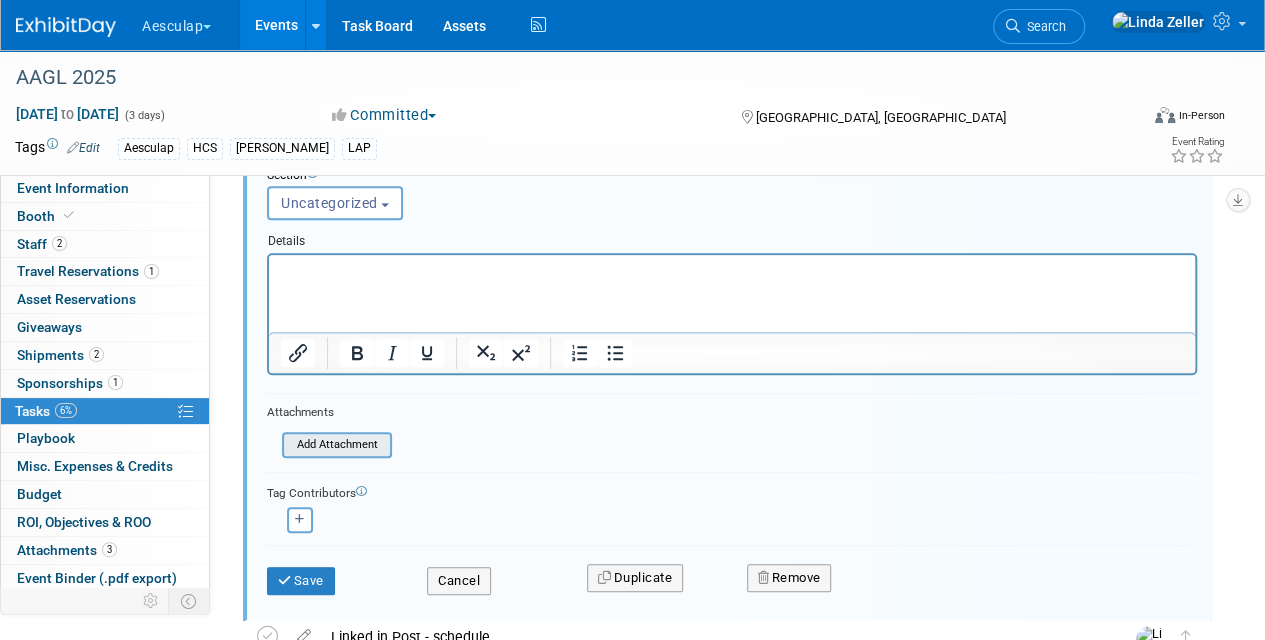 scroll, scrollTop: 750, scrollLeft: 0, axis: vertical 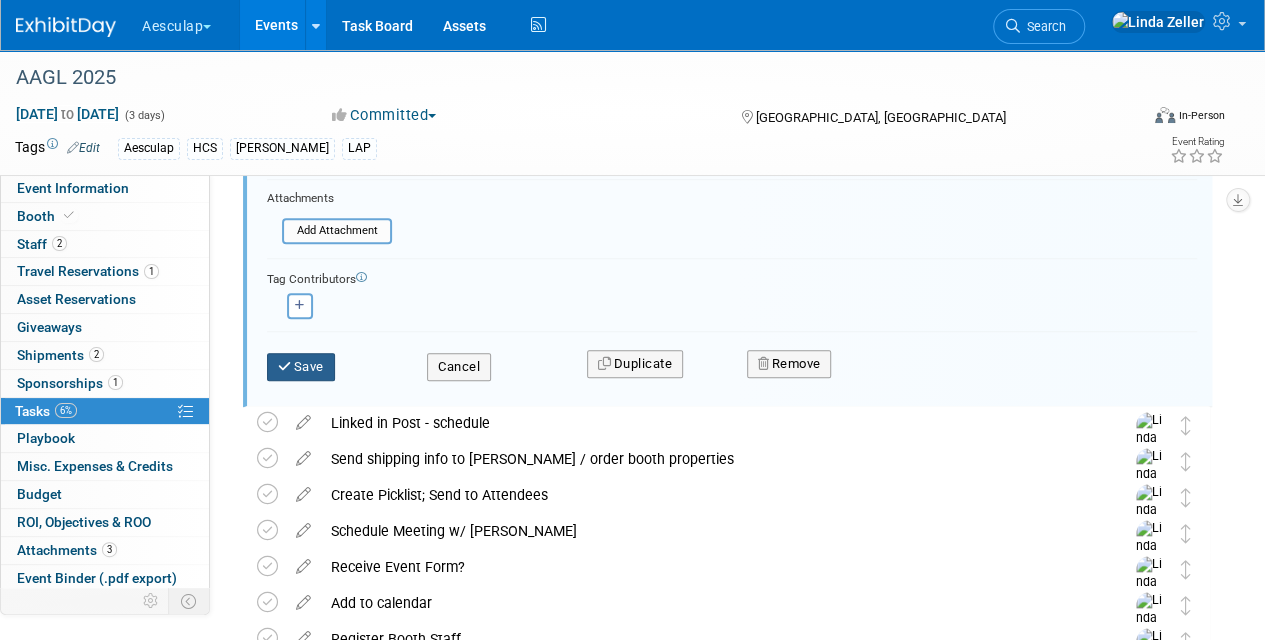 click on "Save" at bounding box center [301, 367] 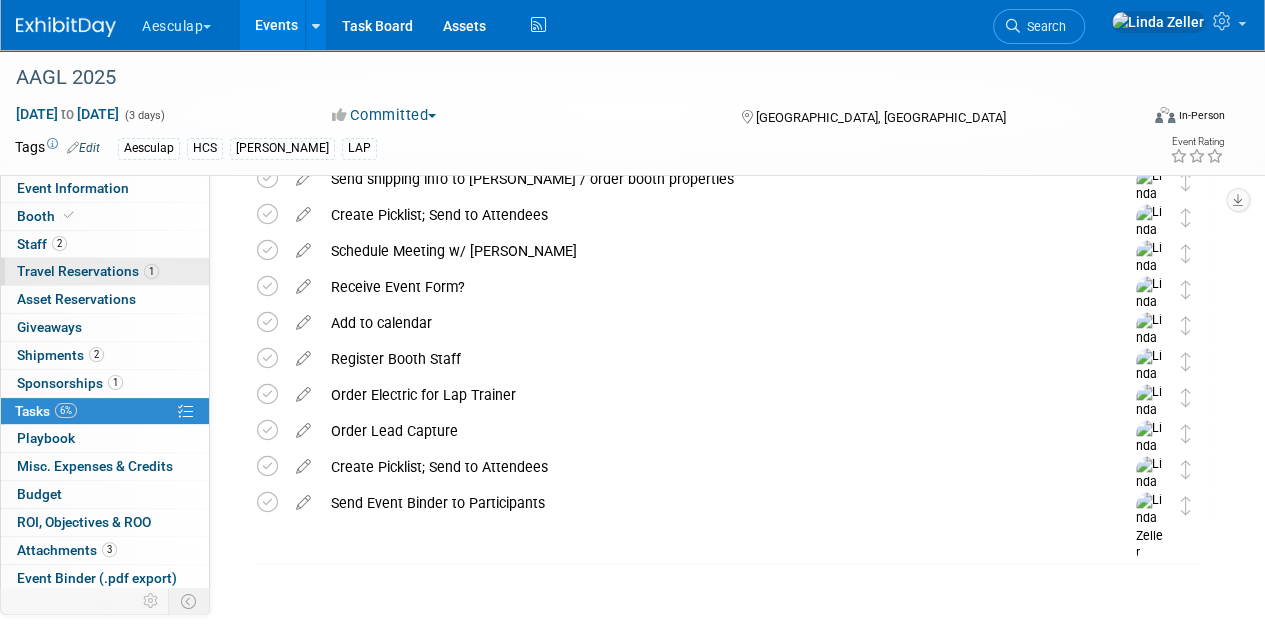 click on "Travel Reservations 1" at bounding box center [88, 271] 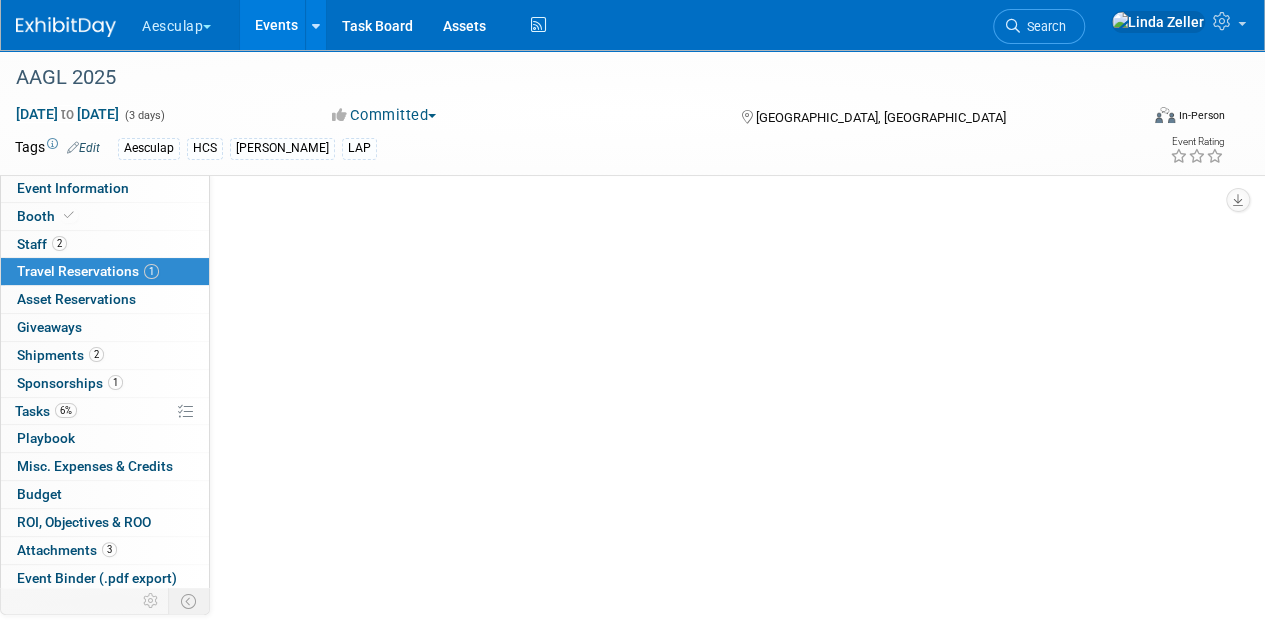 scroll, scrollTop: 0, scrollLeft: 0, axis: both 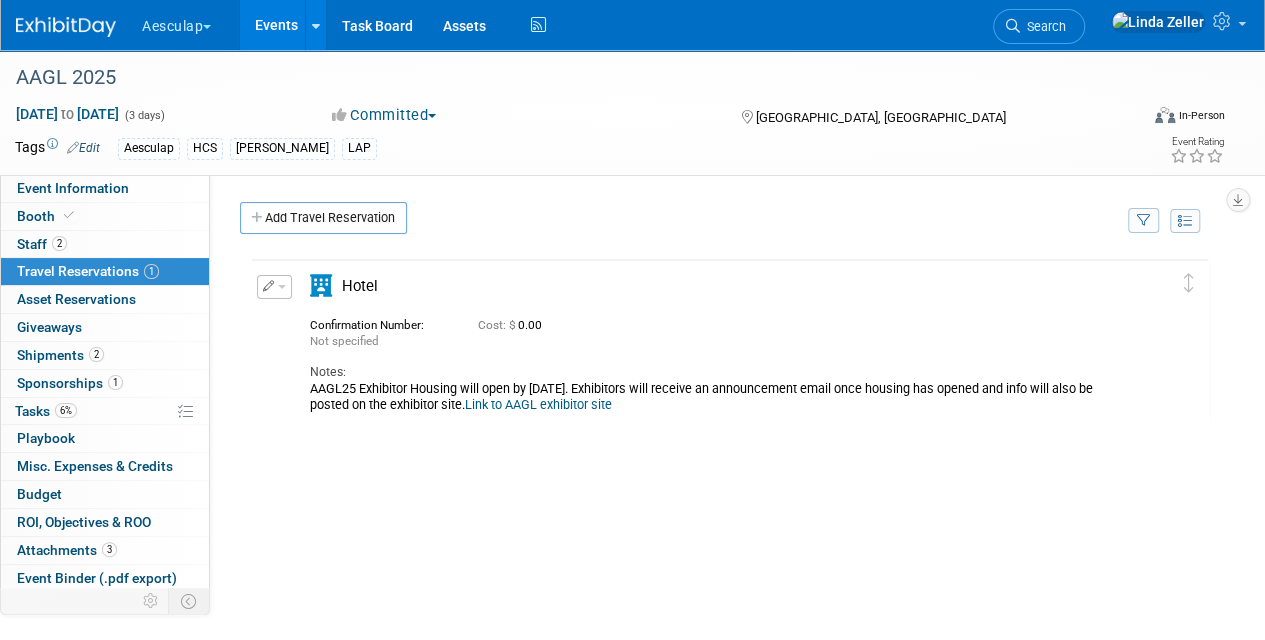click at bounding box center (282, 287) 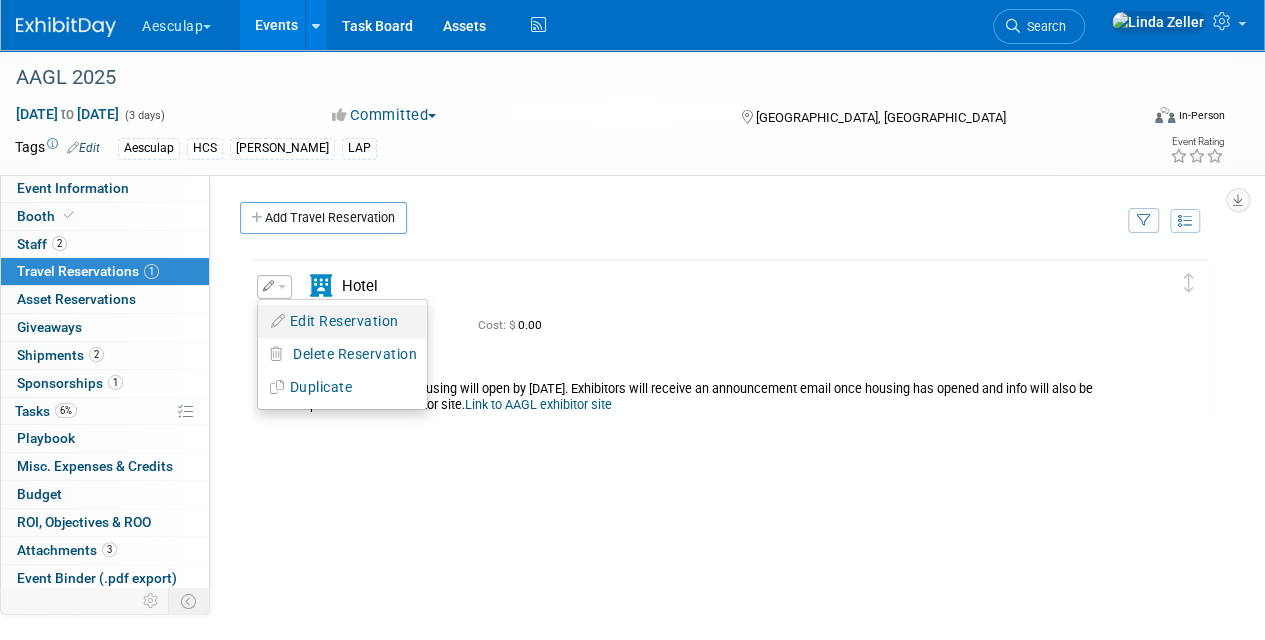 click on "Edit Reservation" at bounding box center [342, 321] 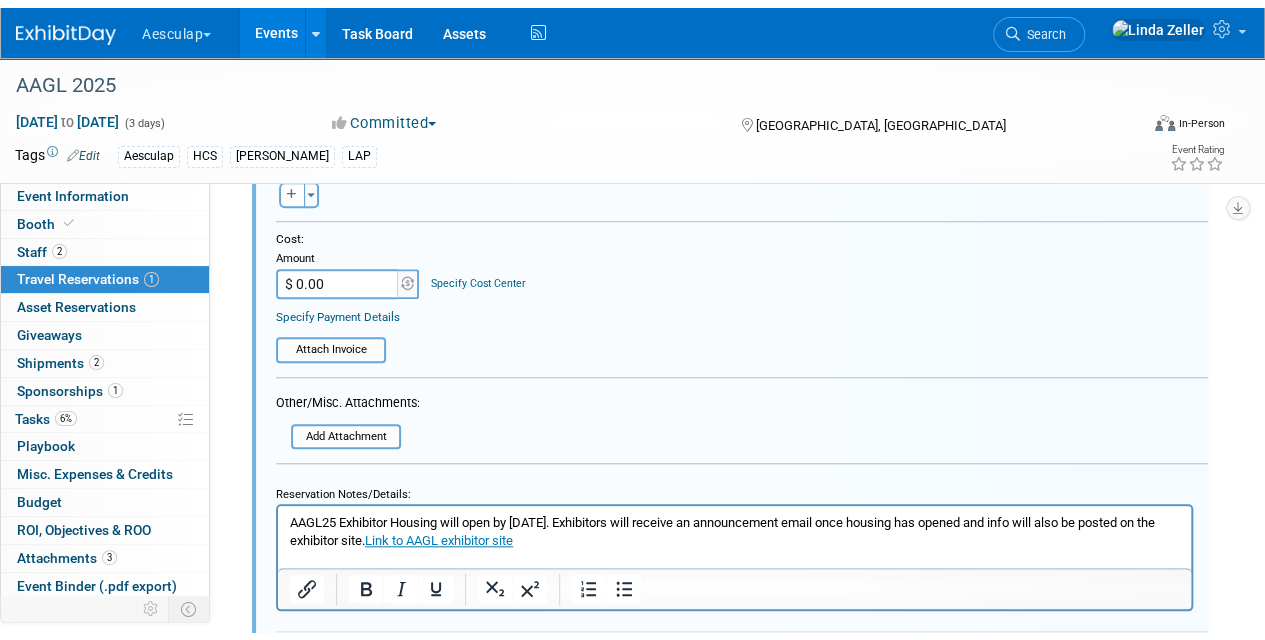 scroll, scrollTop: 732, scrollLeft: 0, axis: vertical 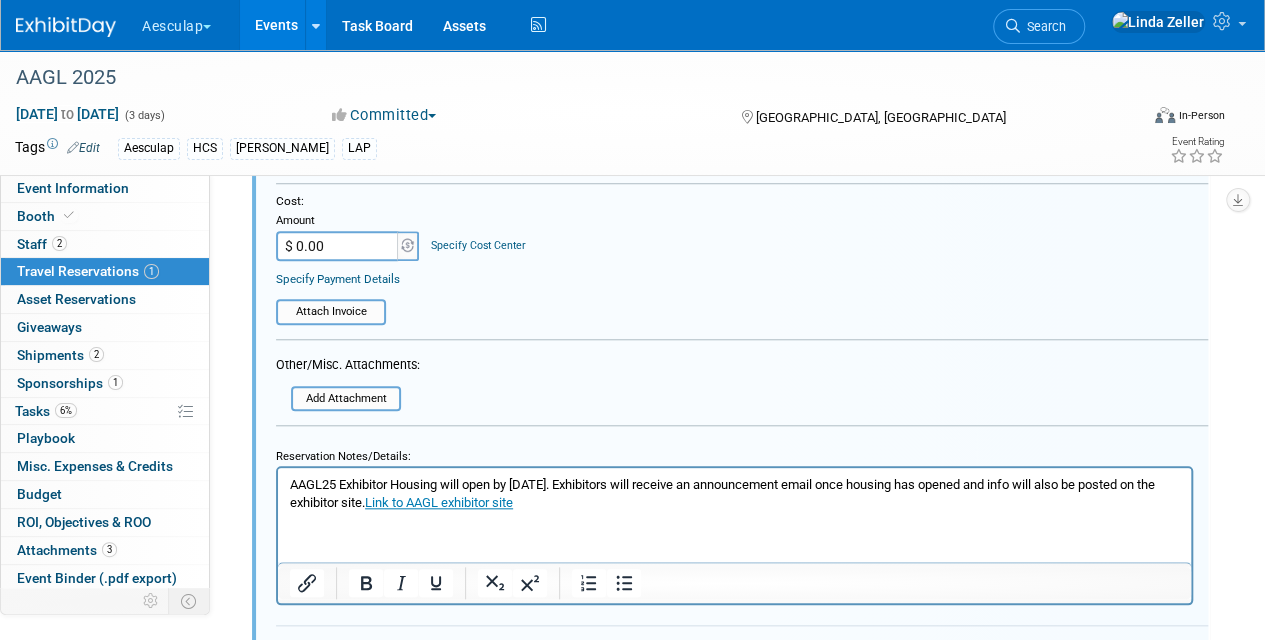 click on "AAGL25 Exhibitor Housing will open by [DATE]. Exhibitors will receive an announcement email once housing has opened and info will also be posted on the exhibitor site.  Link to AAGL exhibitor site" at bounding box center (734, 490) 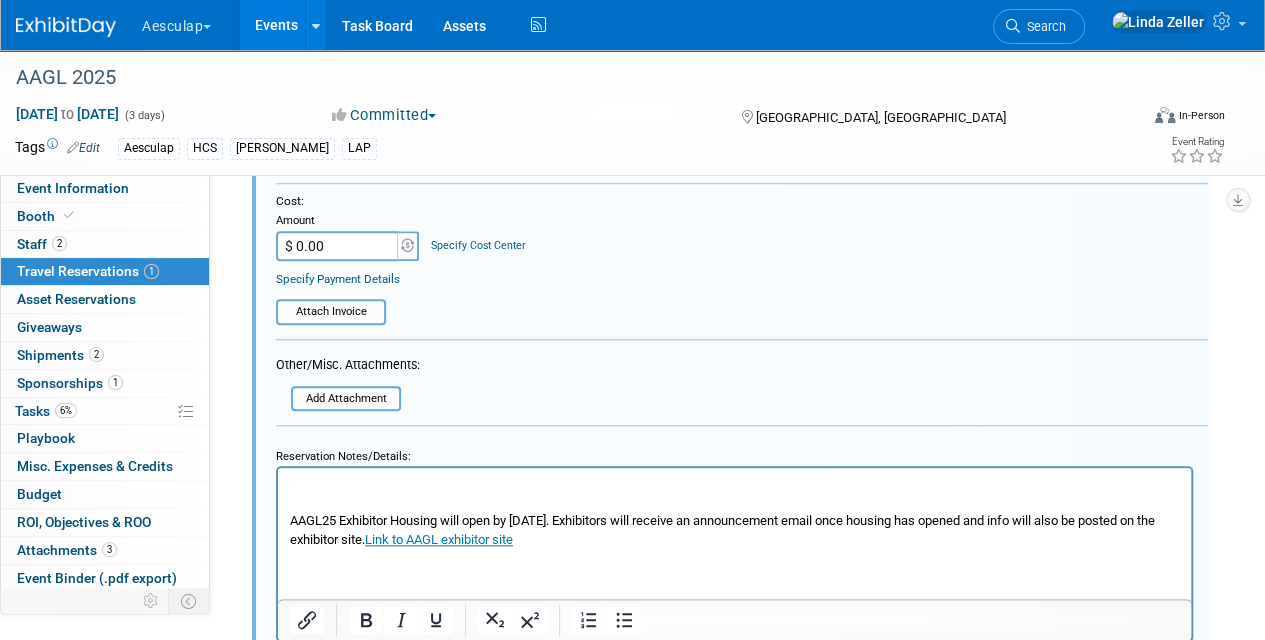 click on "AAGL25 Exhibitor Housing will open by [DATE]. Exhibitors will receive an announcement email once housing has opened and info will also be posted on the exhibitor site.  Link to AAGL exhibitor site" at bounding box center (735, 512) 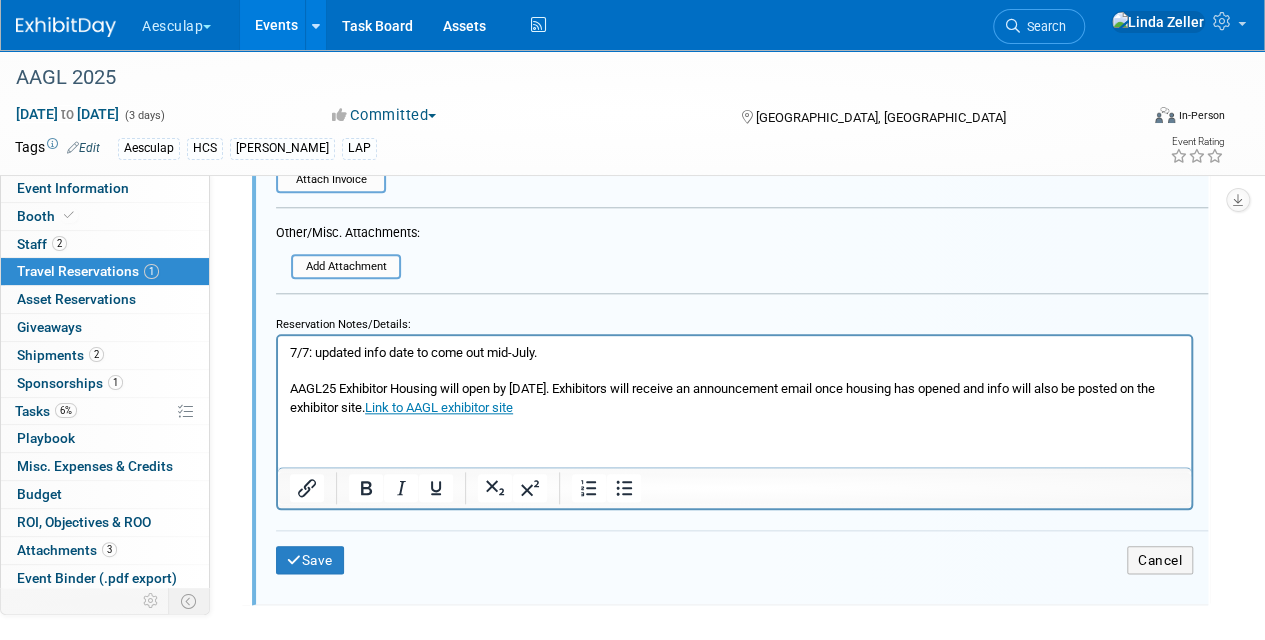 scroll, scrollTop: 870, scrollLeft: 0, axis: vertical 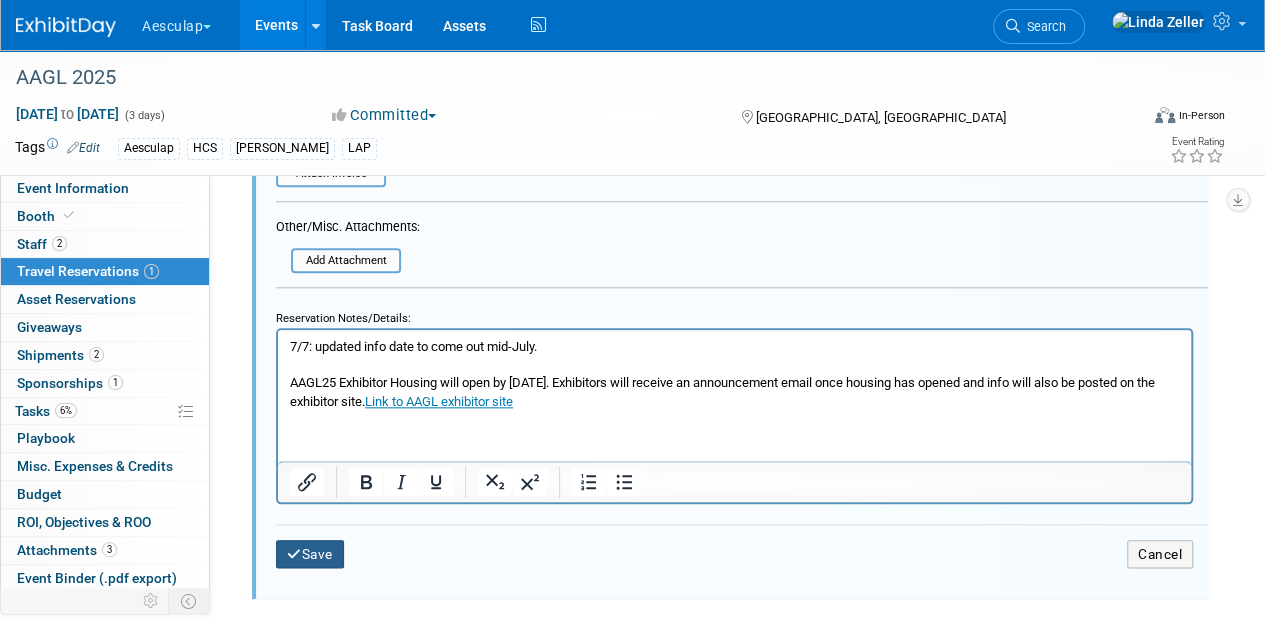 click on "Save" at bounding box center (310, 554) 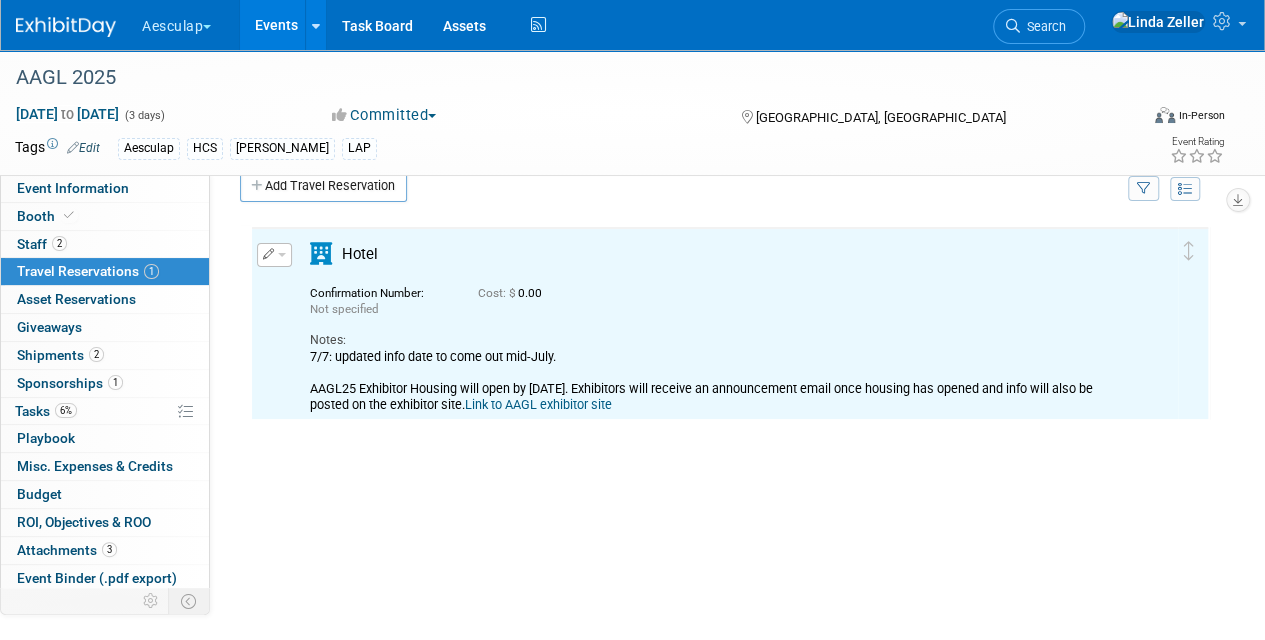 scroll, scrollTop: 32, scrollLeft: 0, axis: vertical 